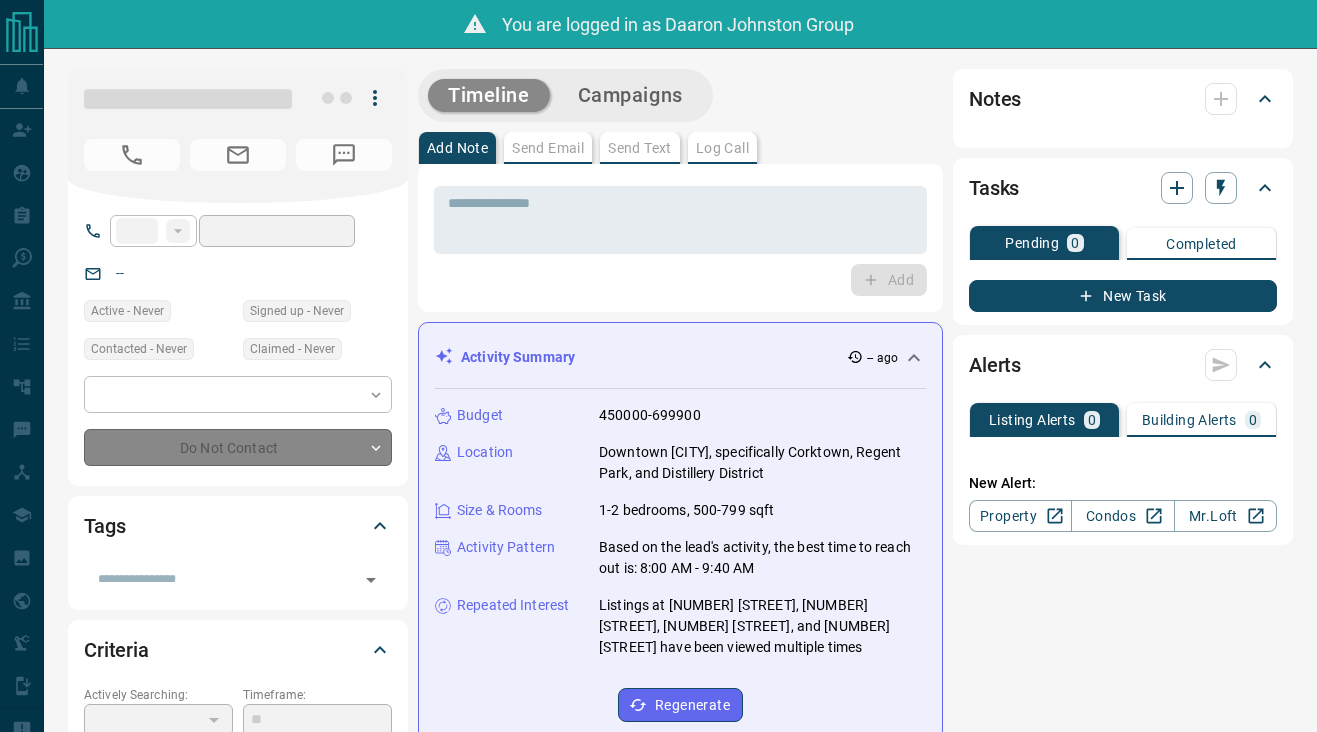 scroll, scrollTop: 0, scrollLeft: 0, axis: both 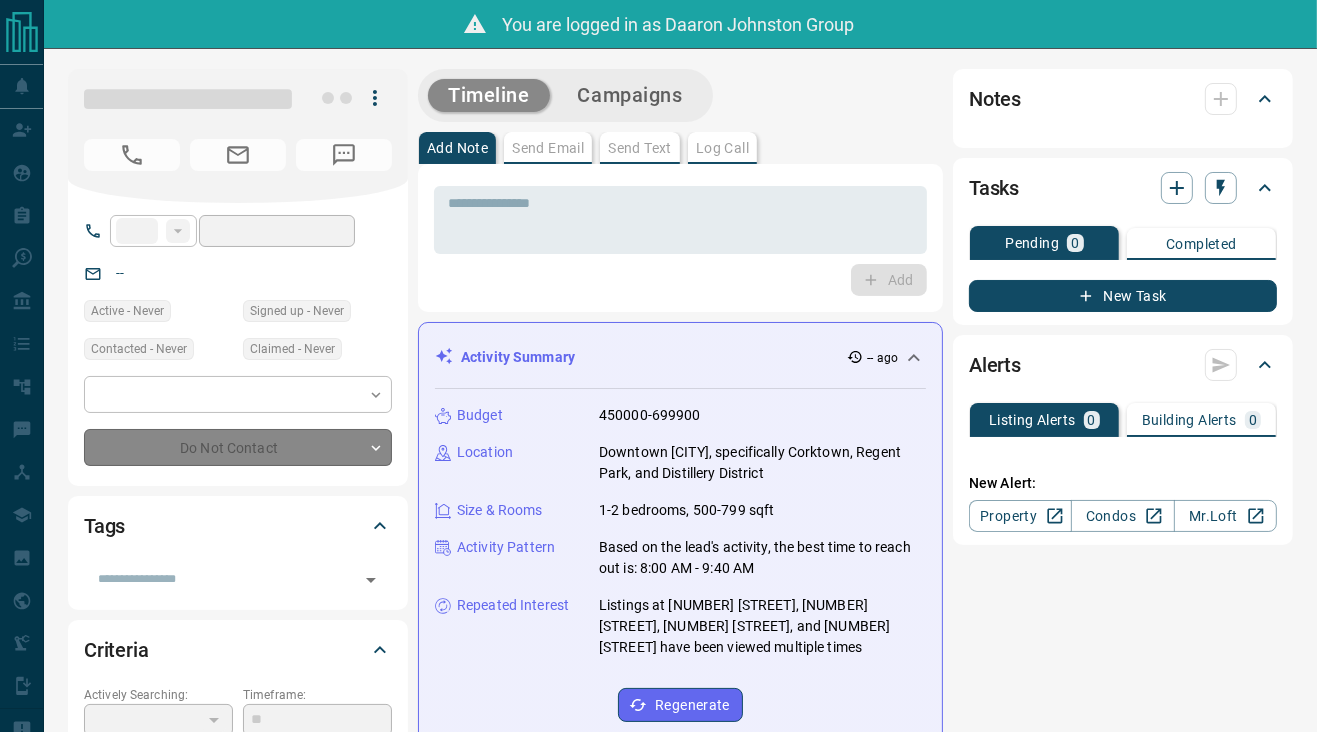 type on "**" 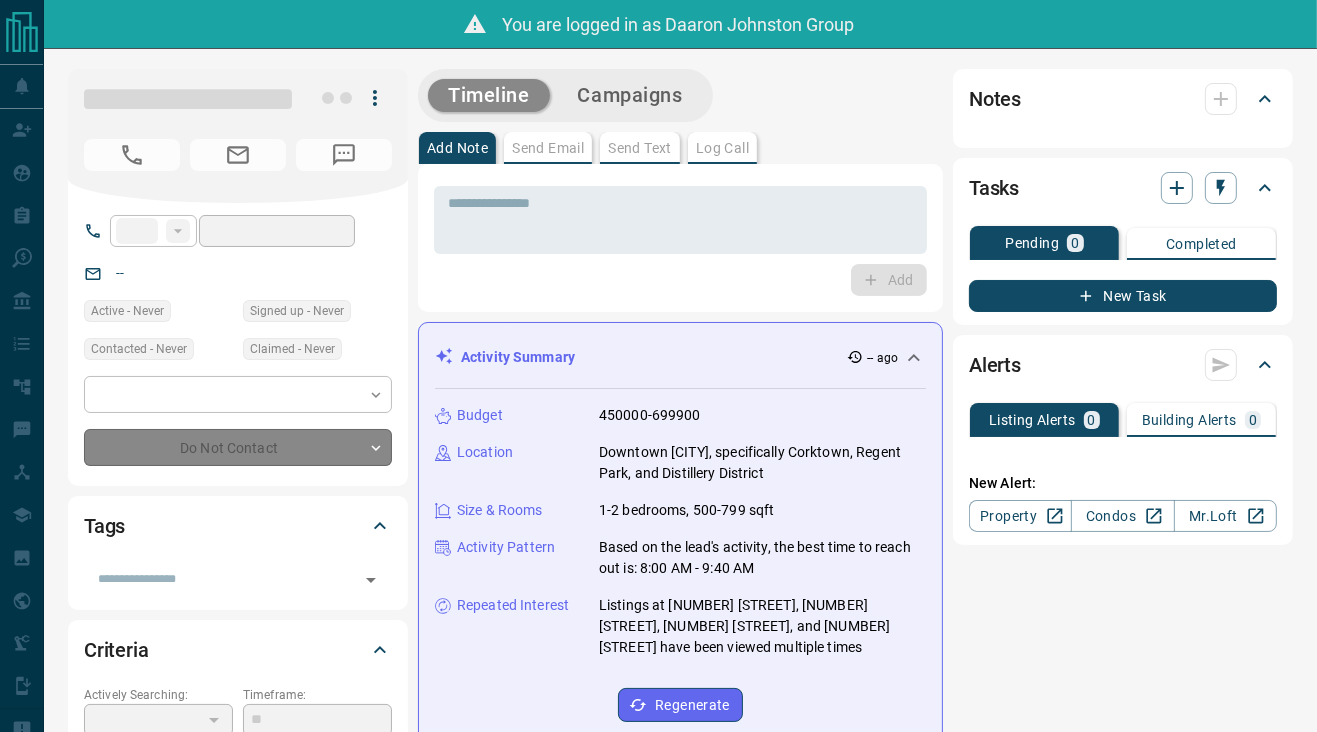 type on "**********" 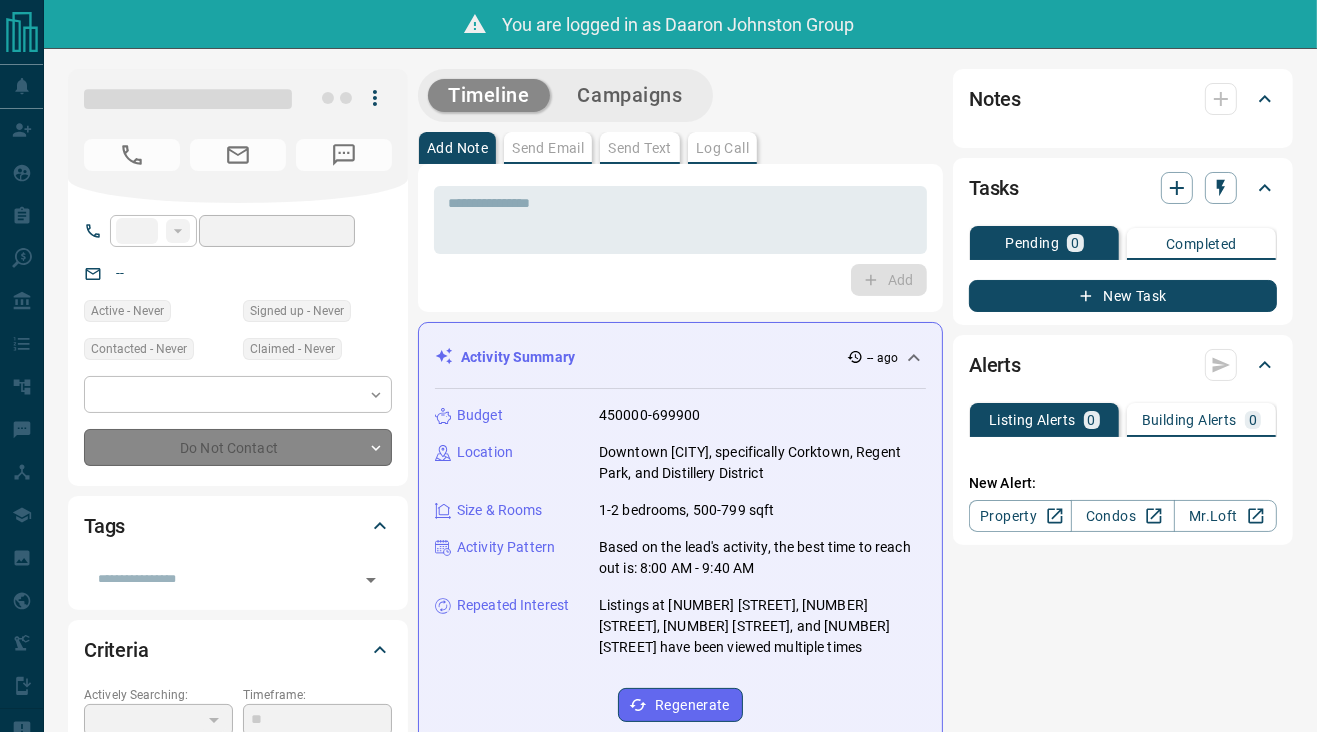 type on "*" 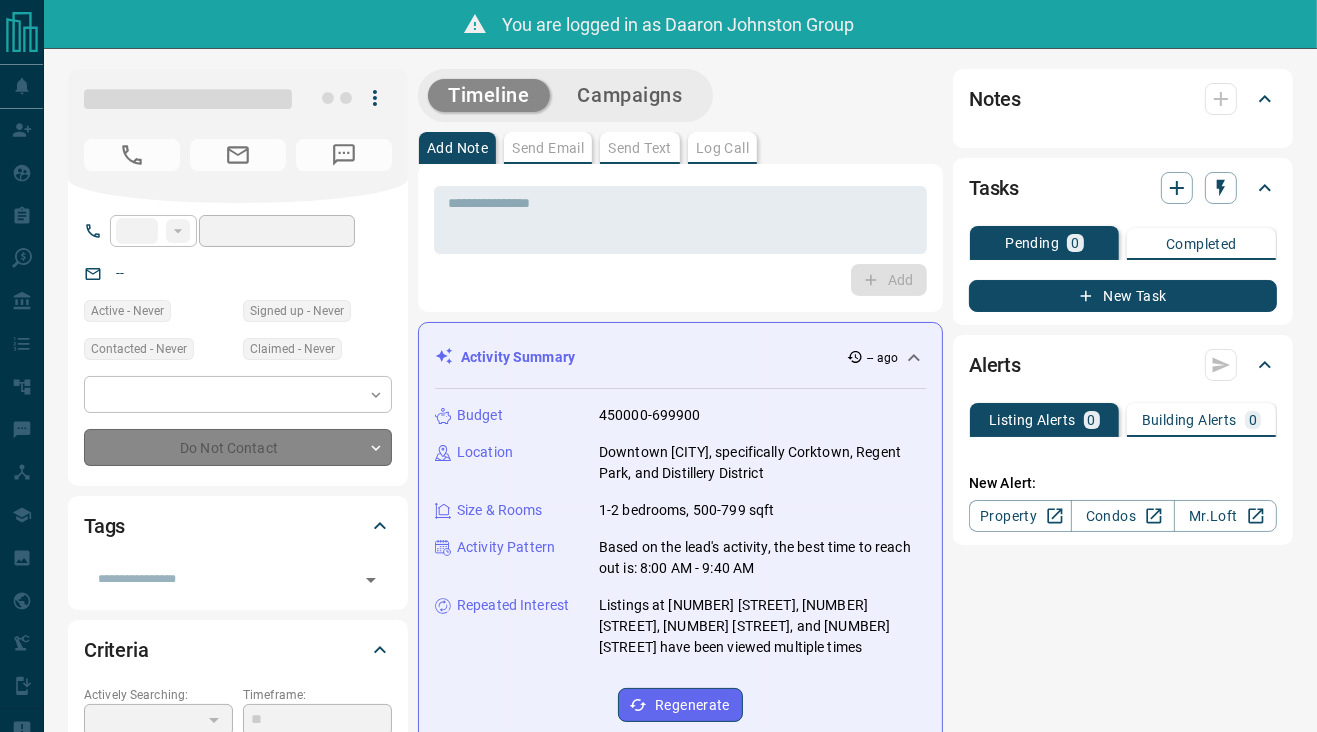 type on "**********" 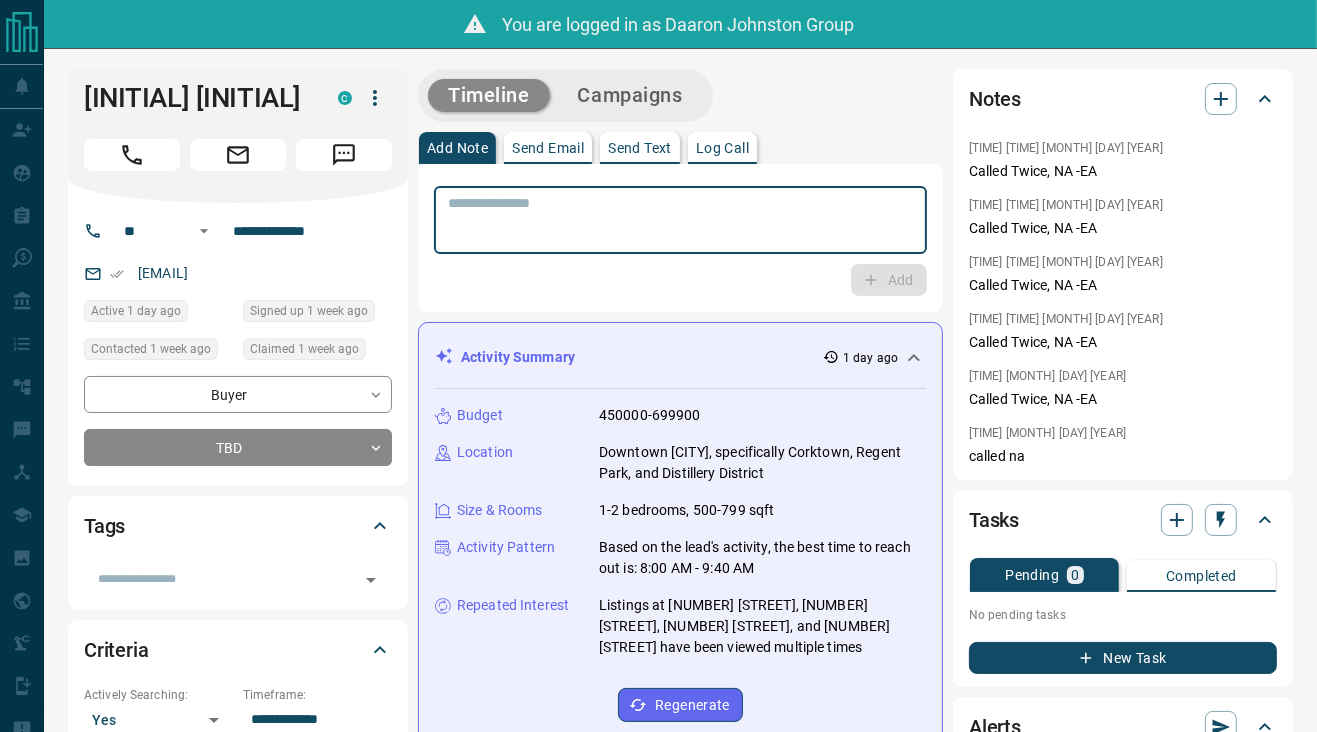 click at bounding box center [680, 220] 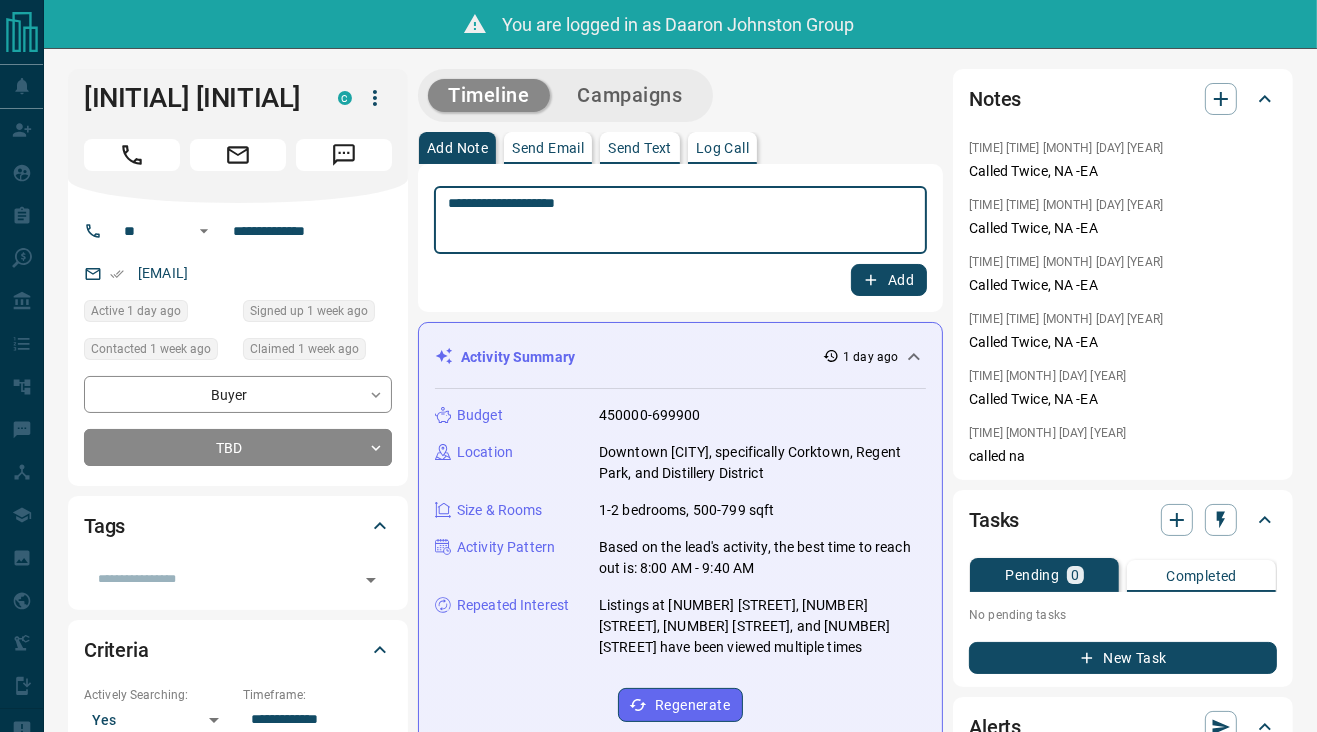 type on "**********" 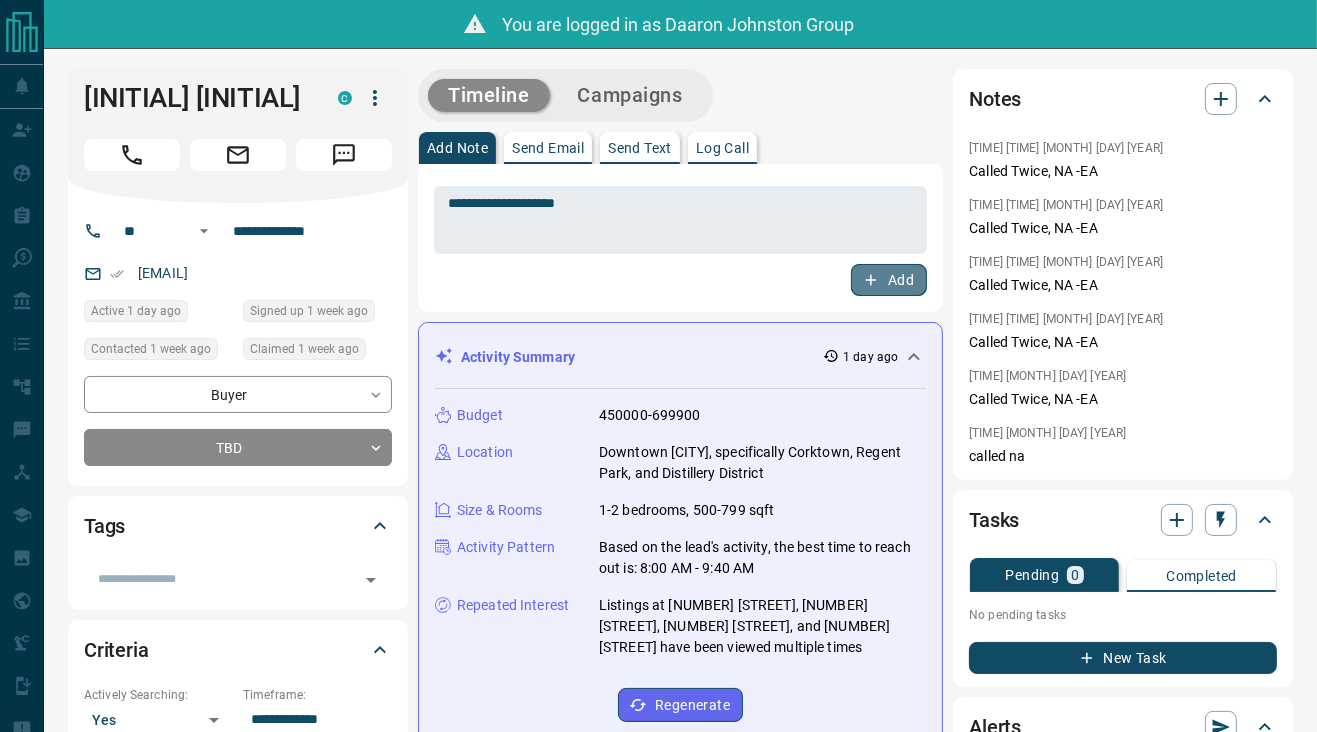 click on "Add" at bounding box center [889, 280] 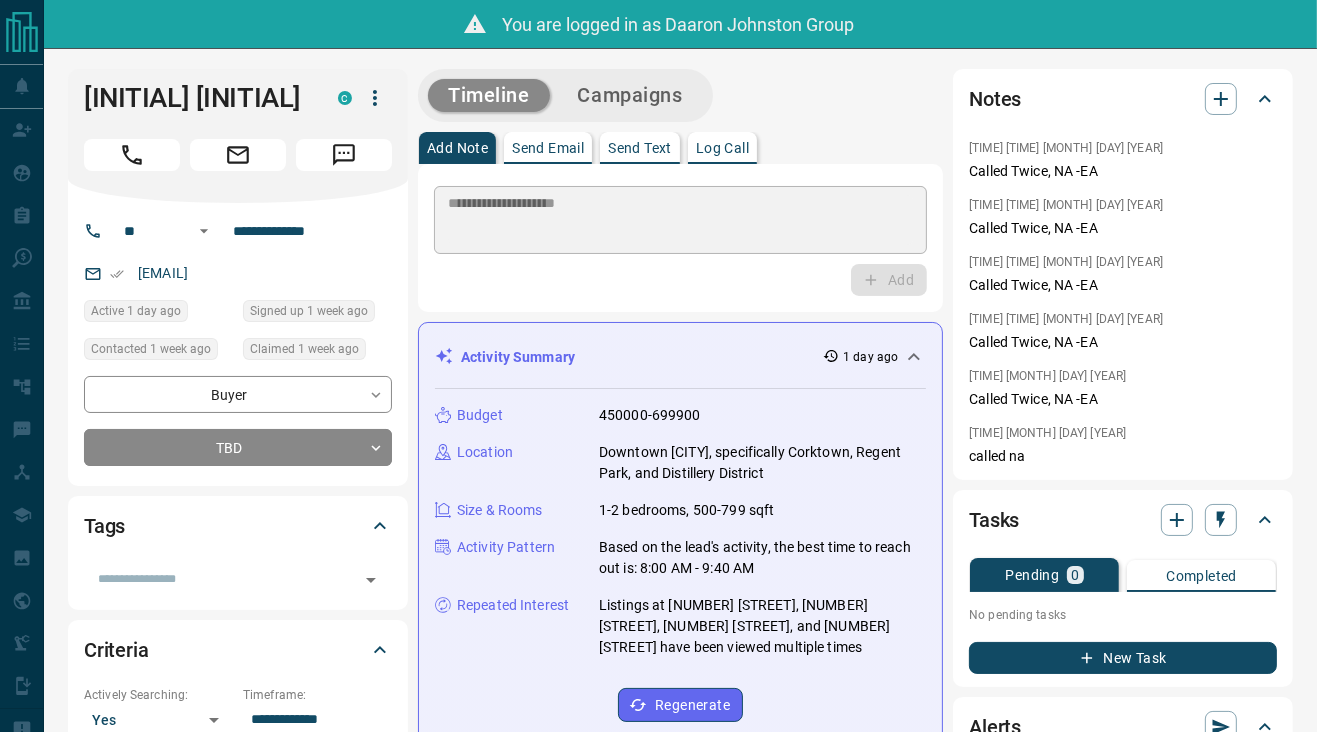 click on "Timeline Campaigns" at bounding box center (680, 95) 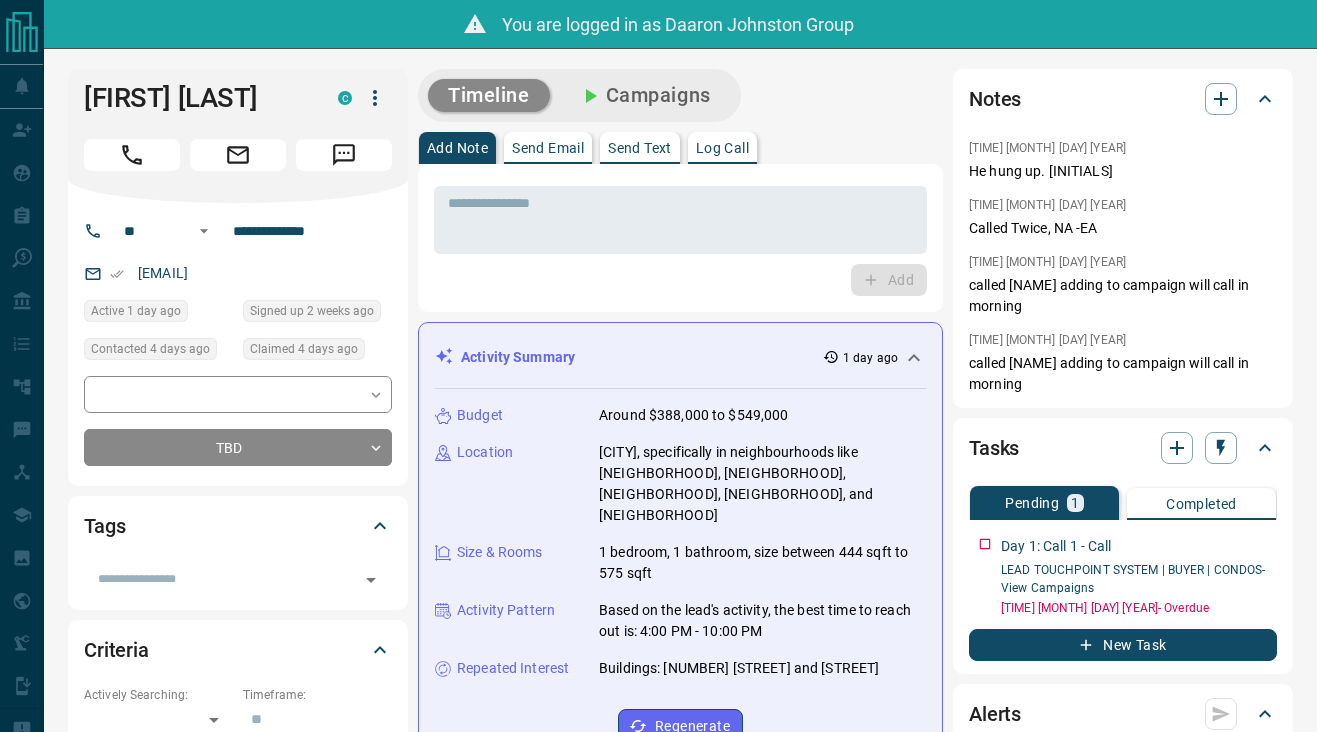 scroll, scrollTop: 0, scrollLeft: 0, axis: both 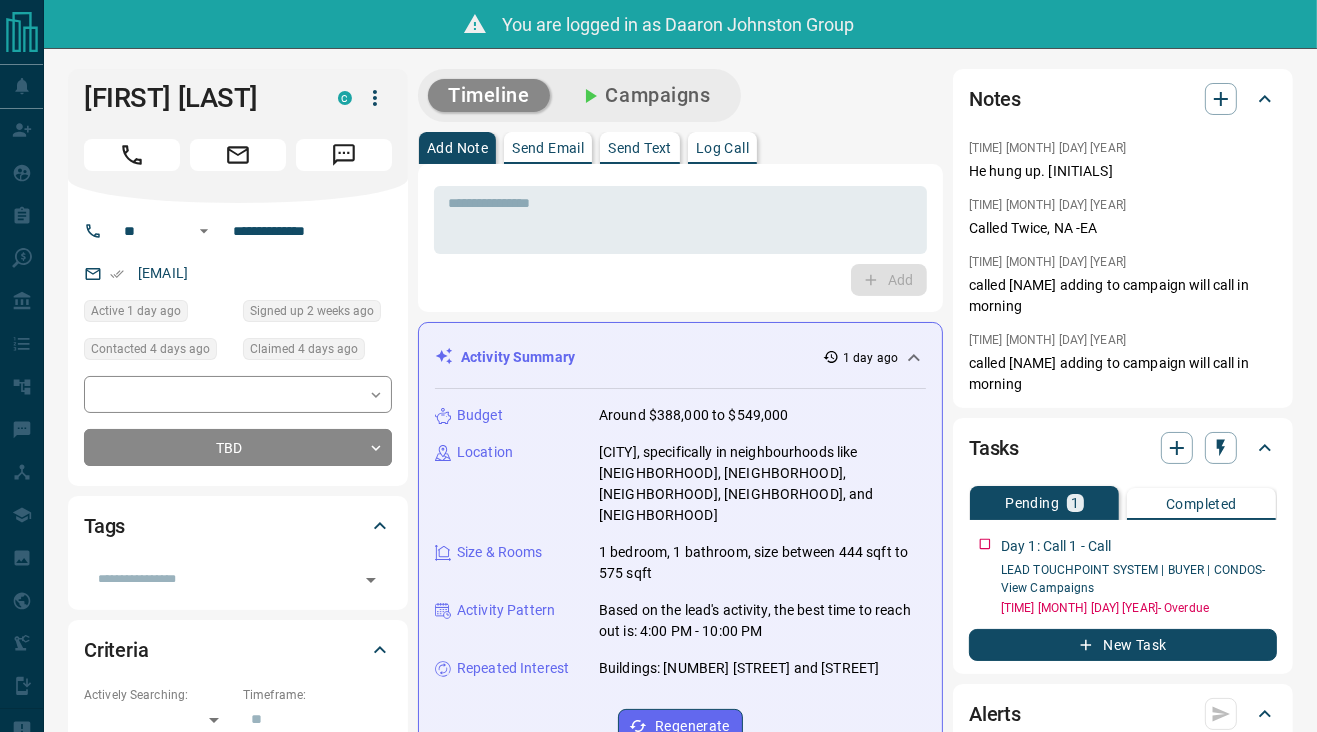 click on "Timeline Campaigns" at bounding box center (680, 95) 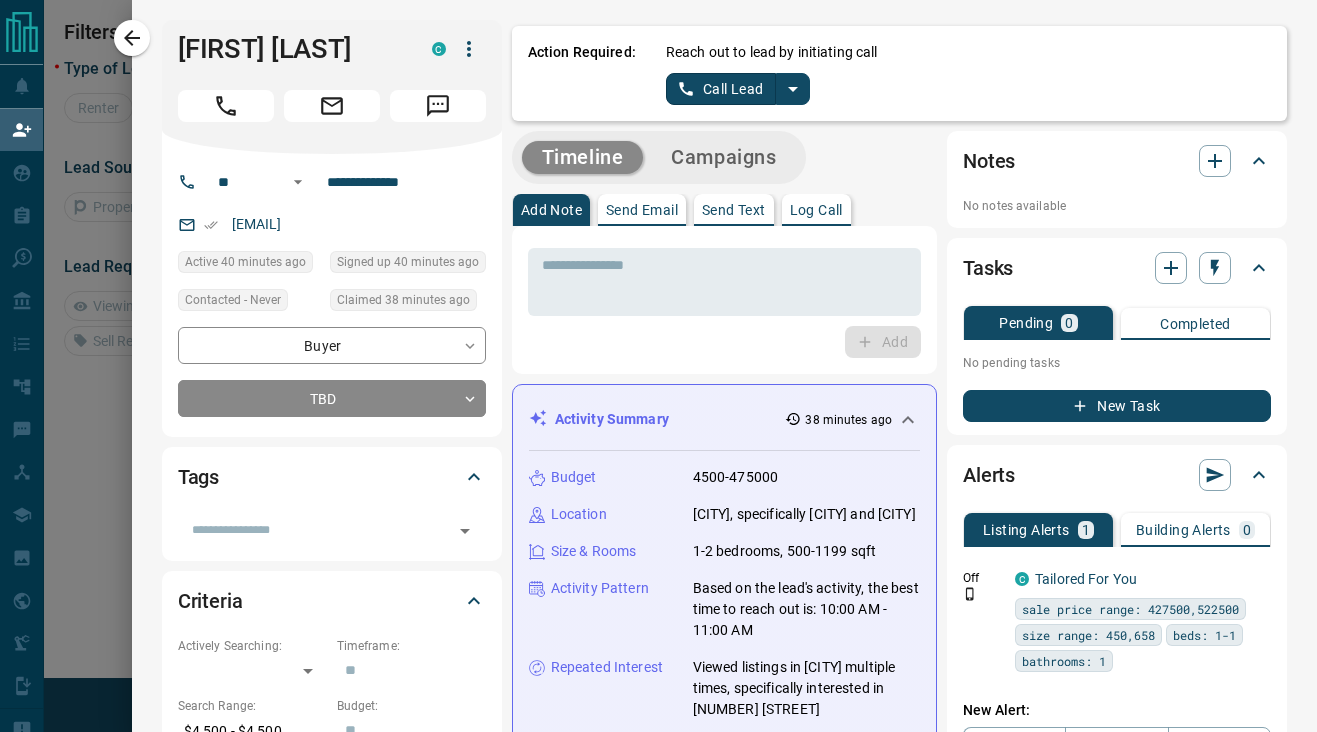 scroll, scrollTop: 0, scrollLeft: 0, axis: both 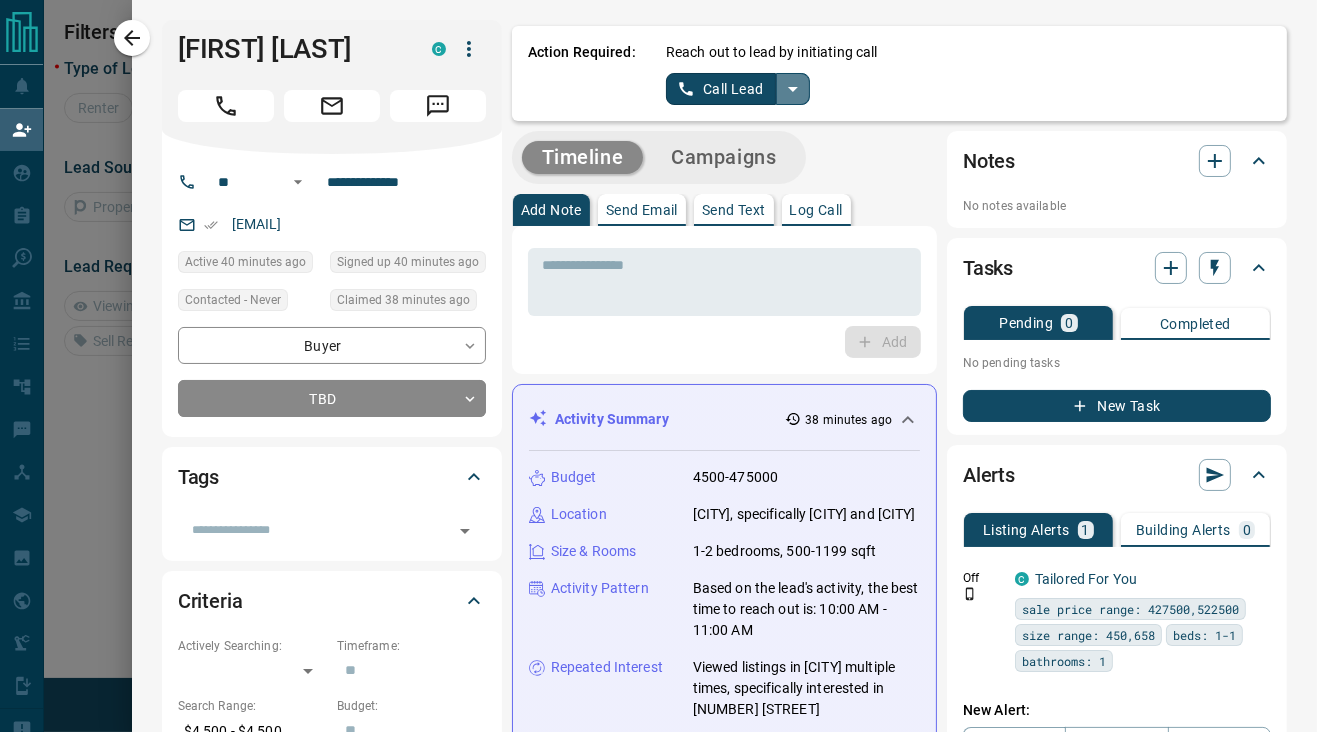 click at bounding box center [793, 89] 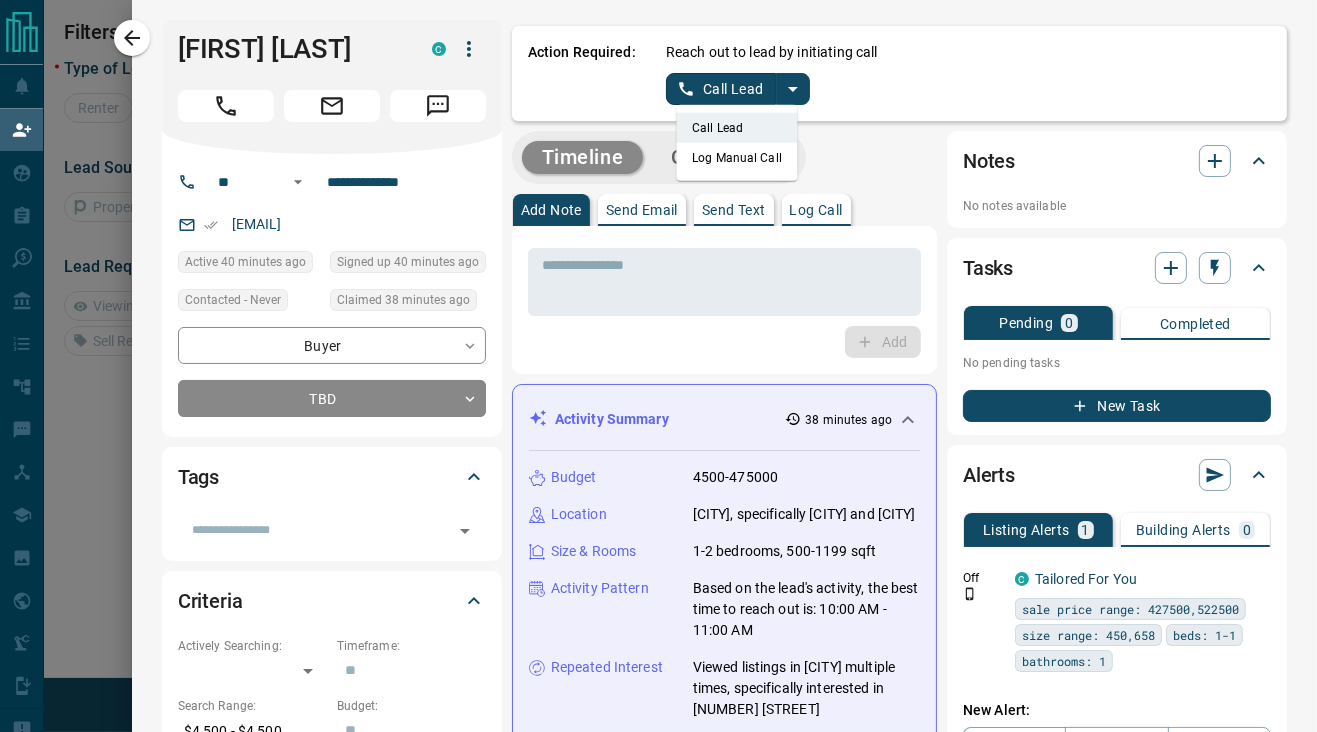 click on "Log Manual Call" at bounding box center [737, 158] 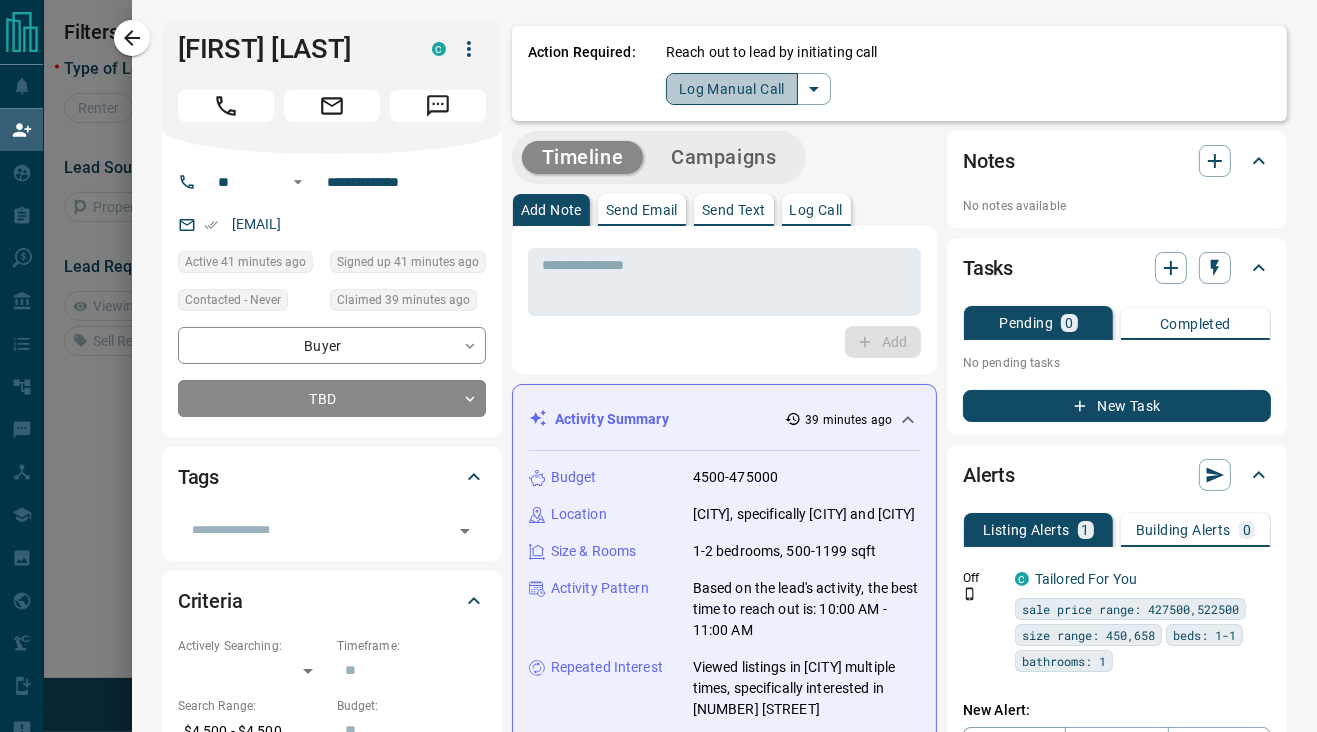 click on "Log Manual Call" at bounding box center (732, 89) 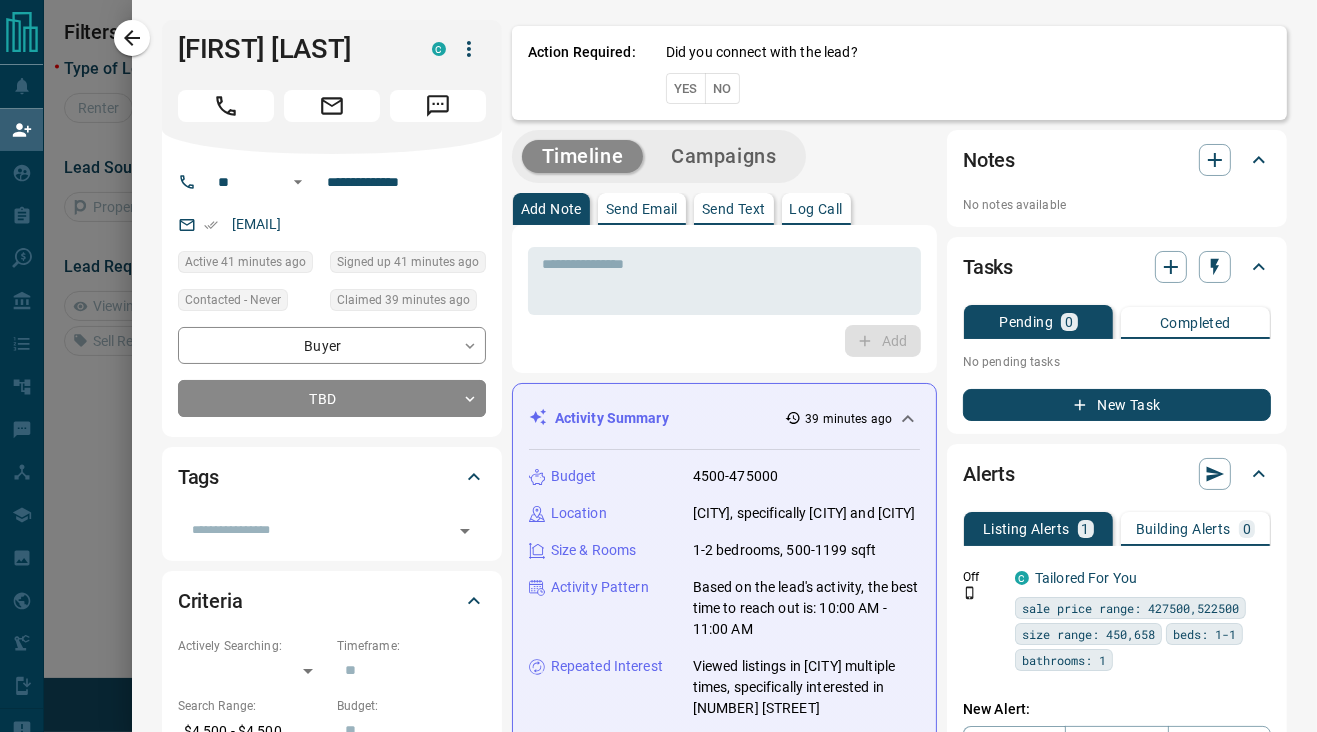 click on "No" at bounding box center [722, 88] 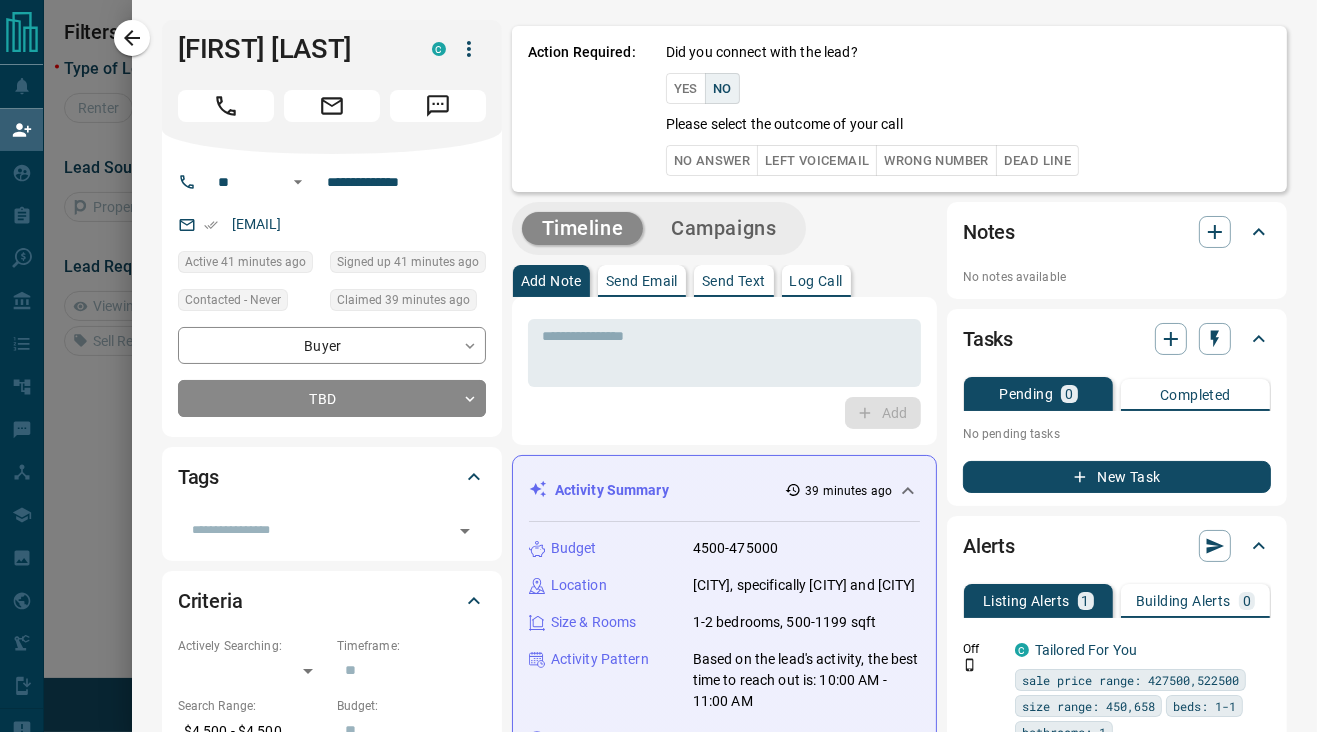 click on "No Answer" at bounding box center [712, 160] 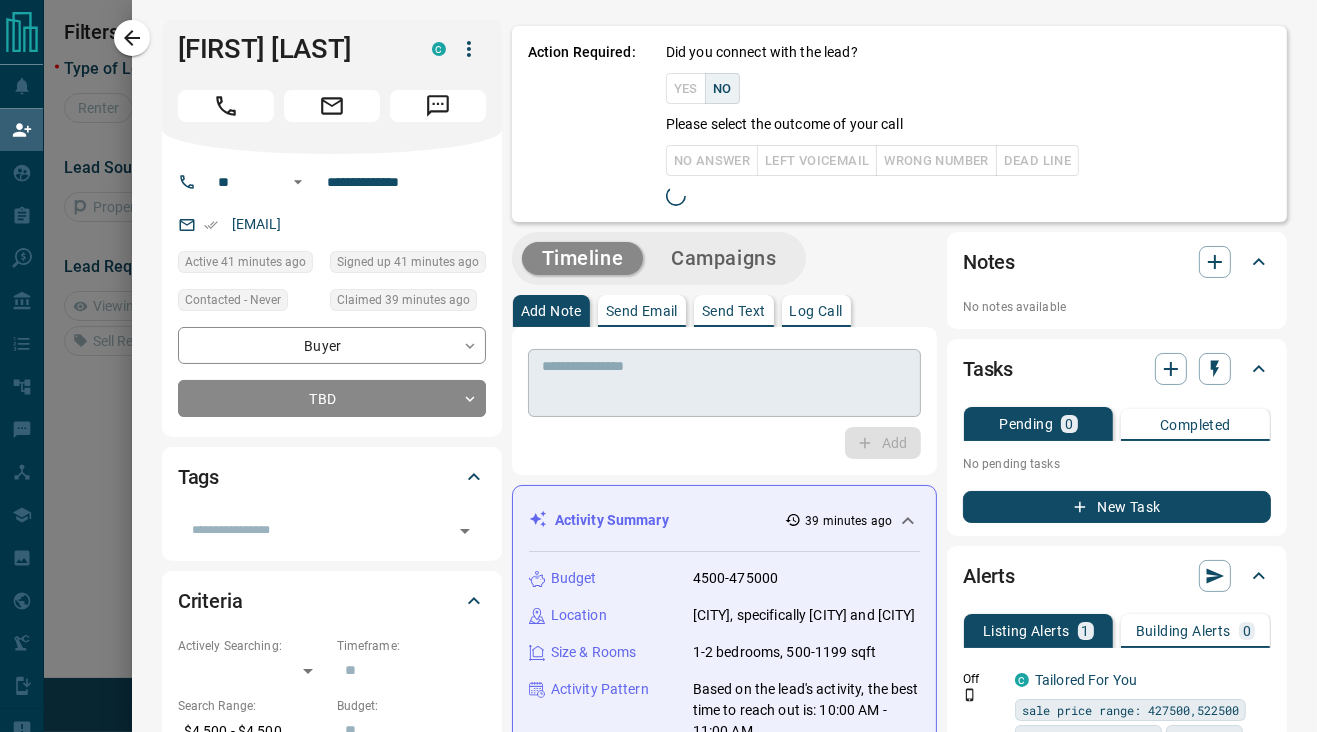 click at bounding box center (724, 383) 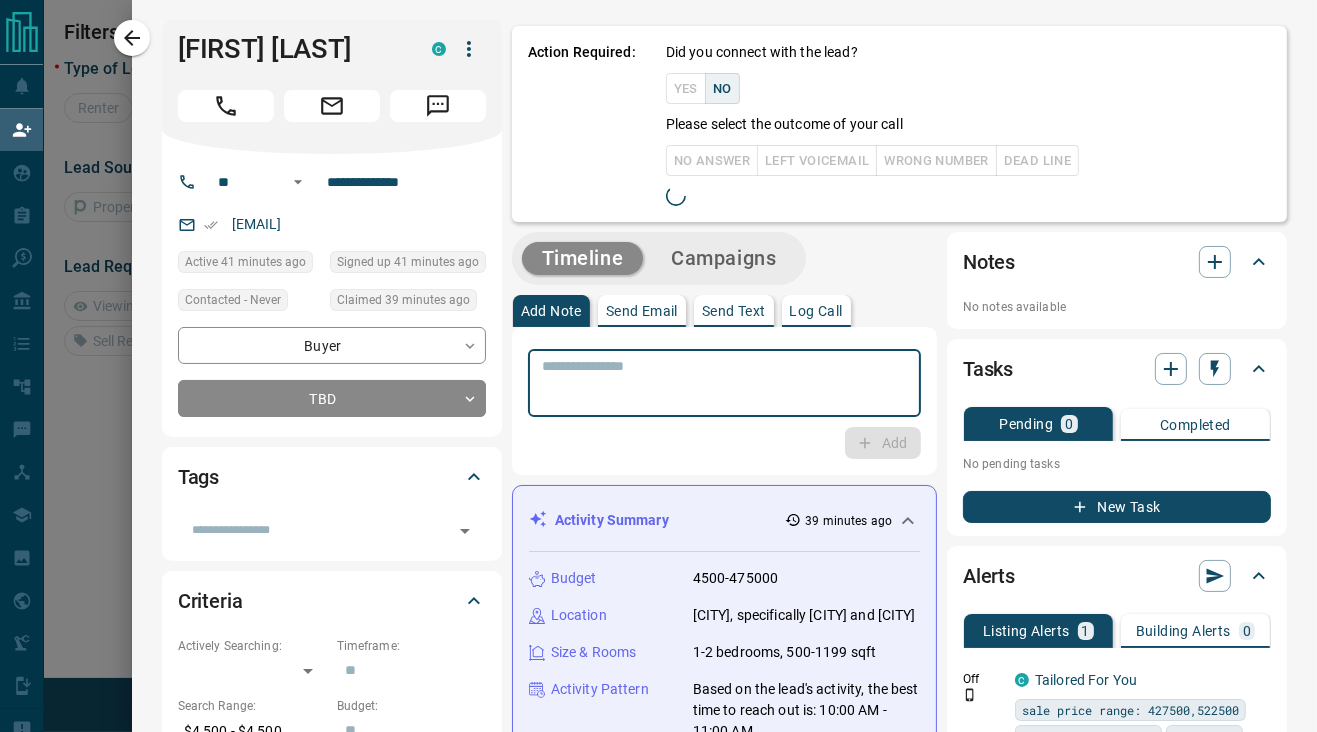 paste on "**********" 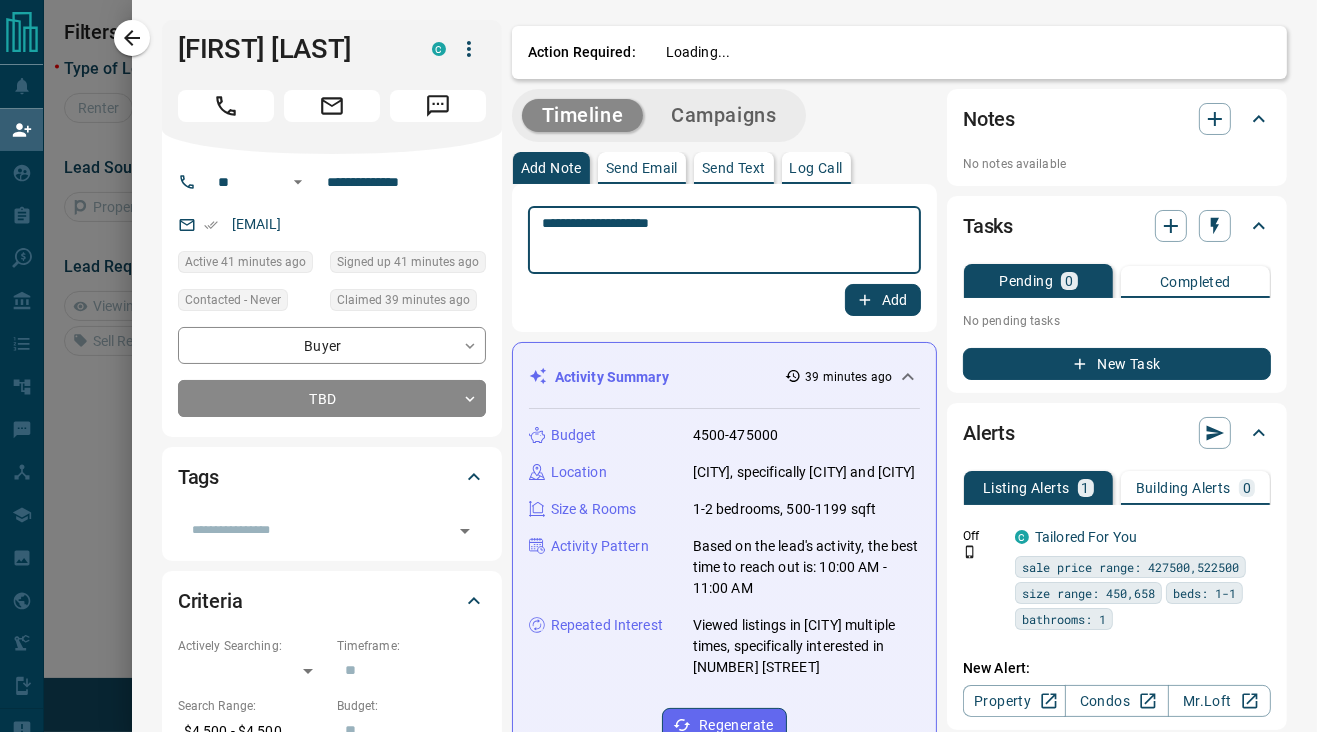 type on "**********" 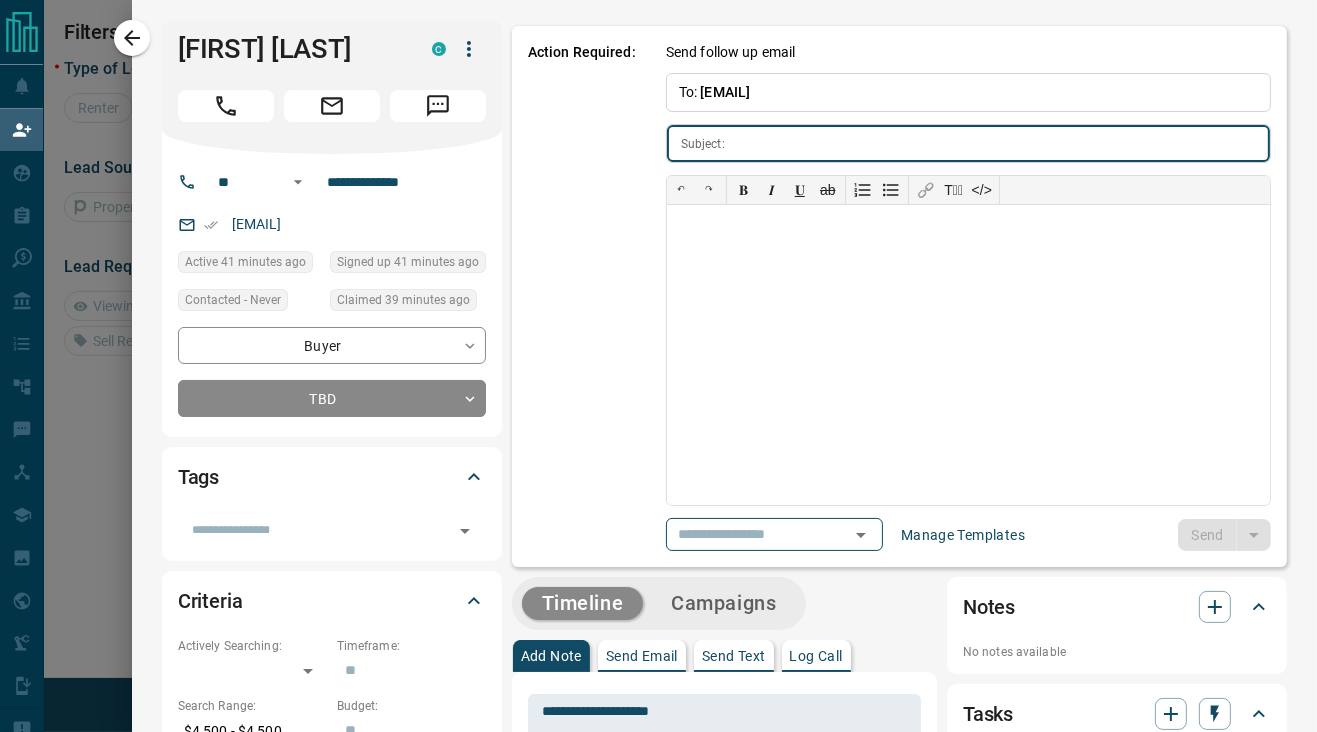type on "**********" 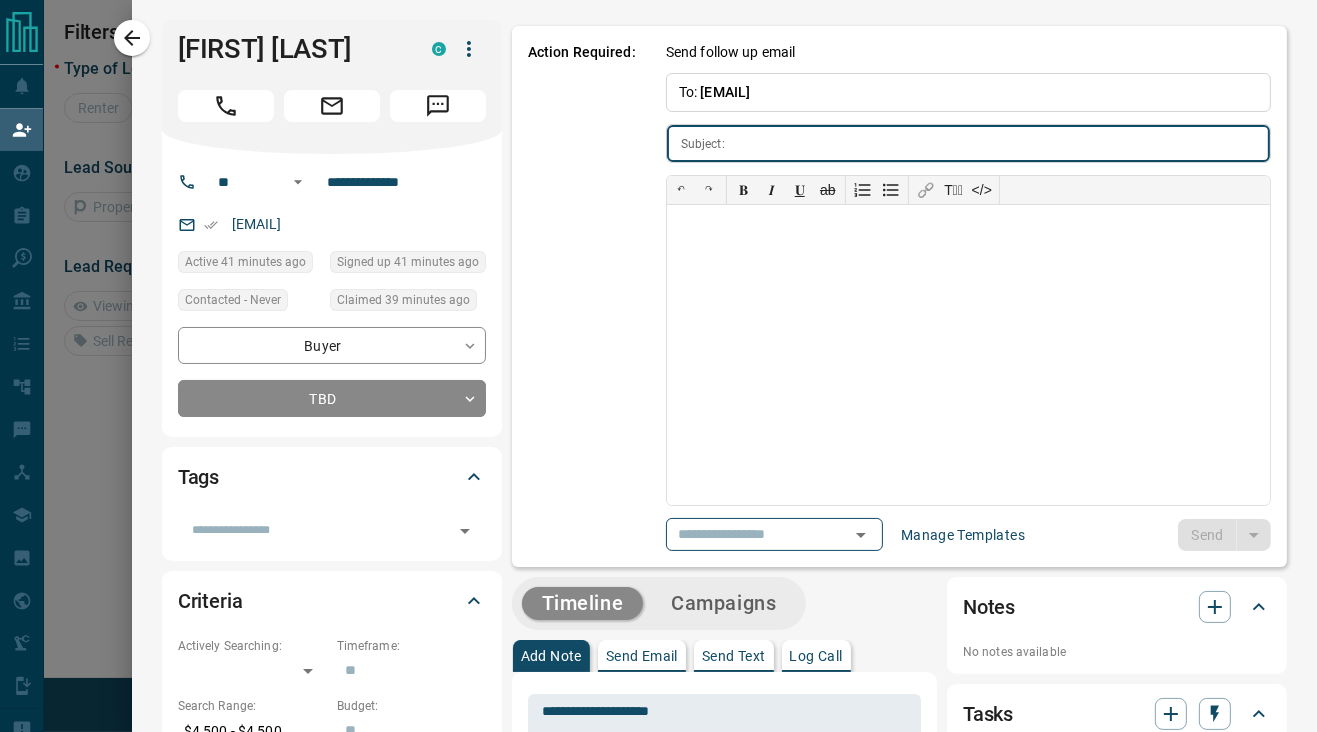 type on "**********" 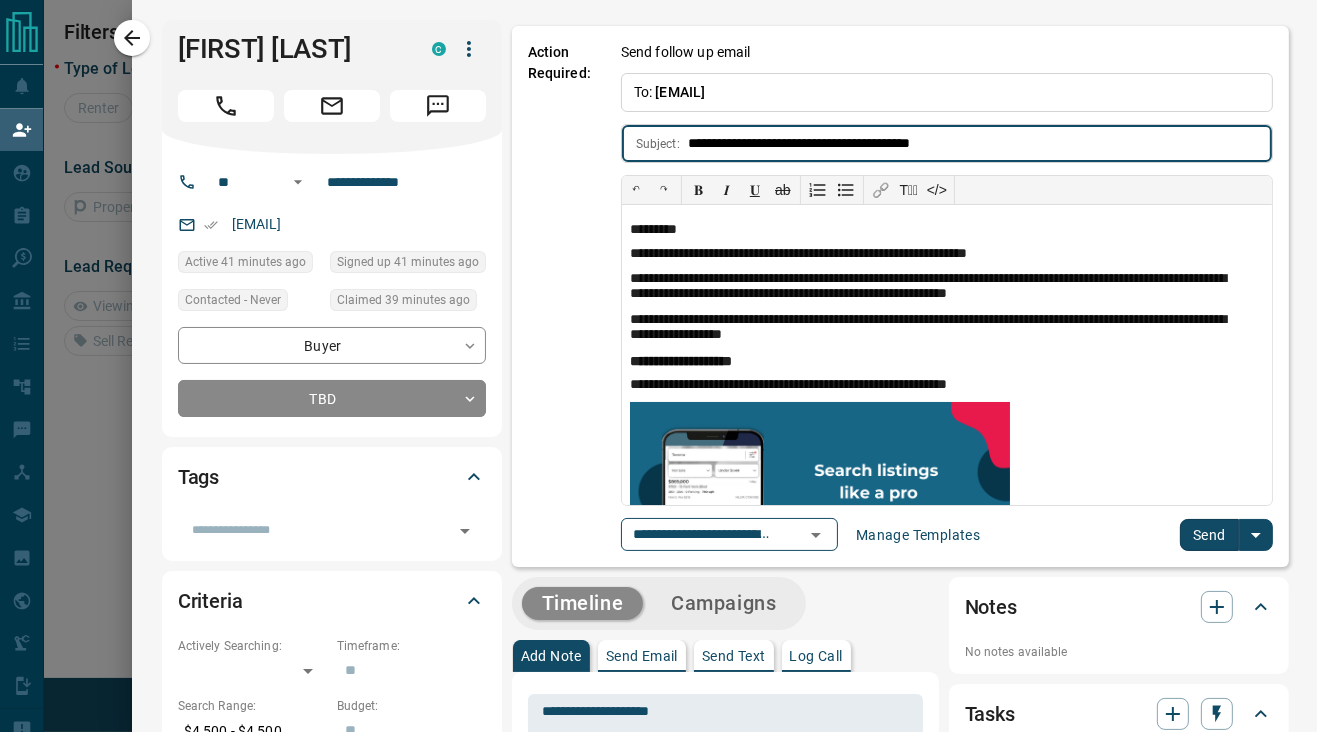 click on "Send" at bounding box center (1209, 535) 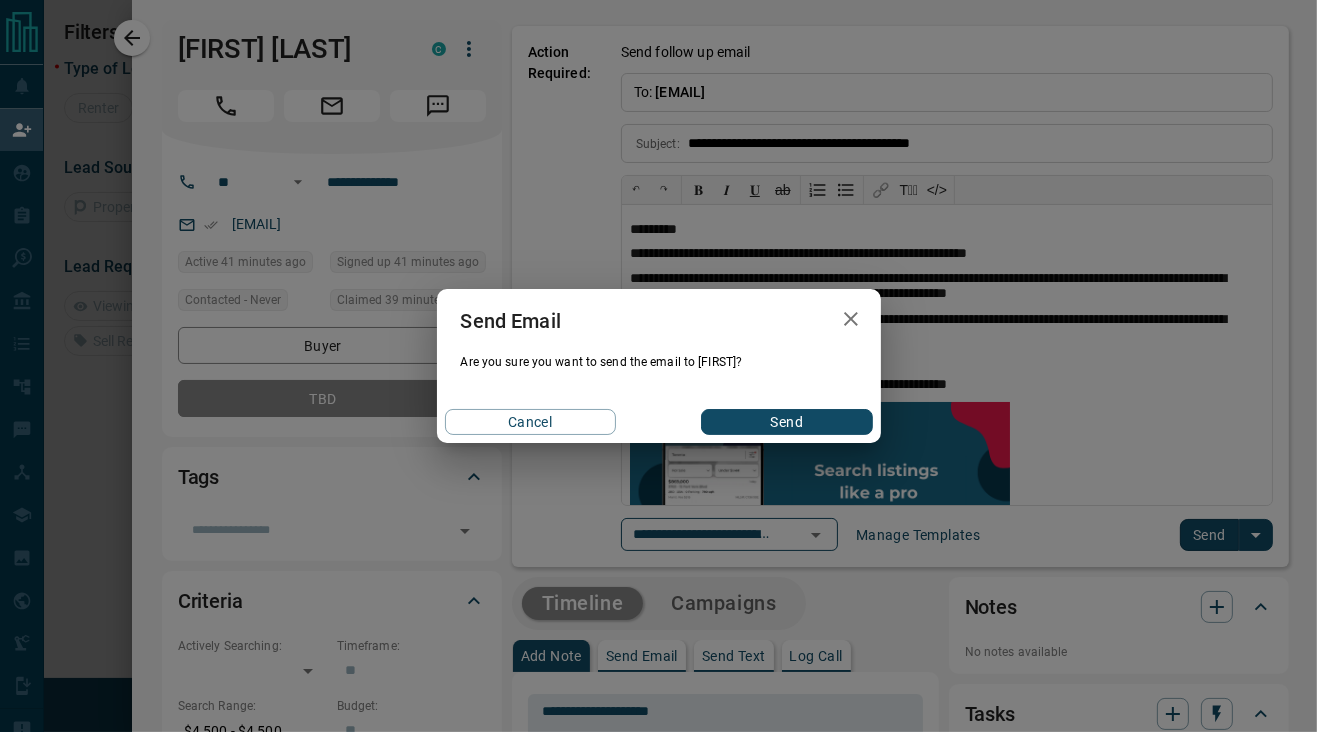 click on "Send" at bounding box center (786, 422) 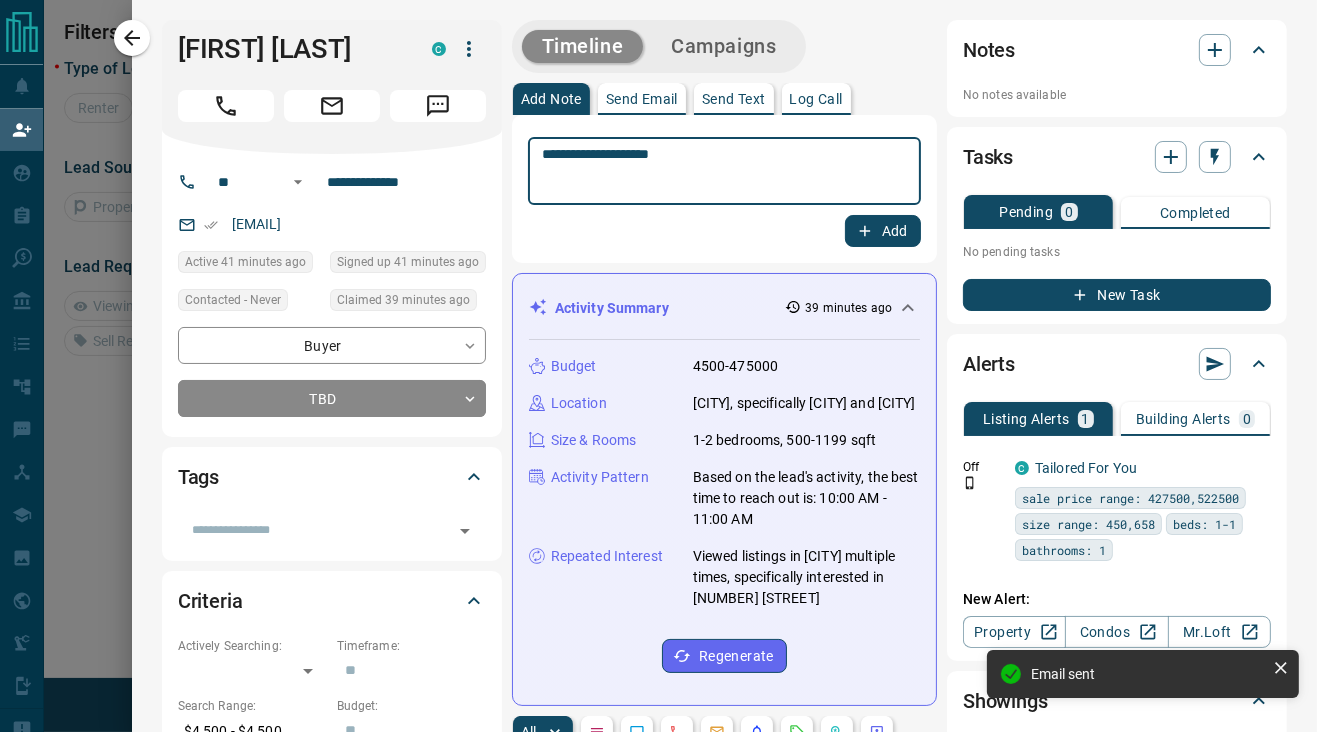 click on "**********" at bounding box center (724, 171) 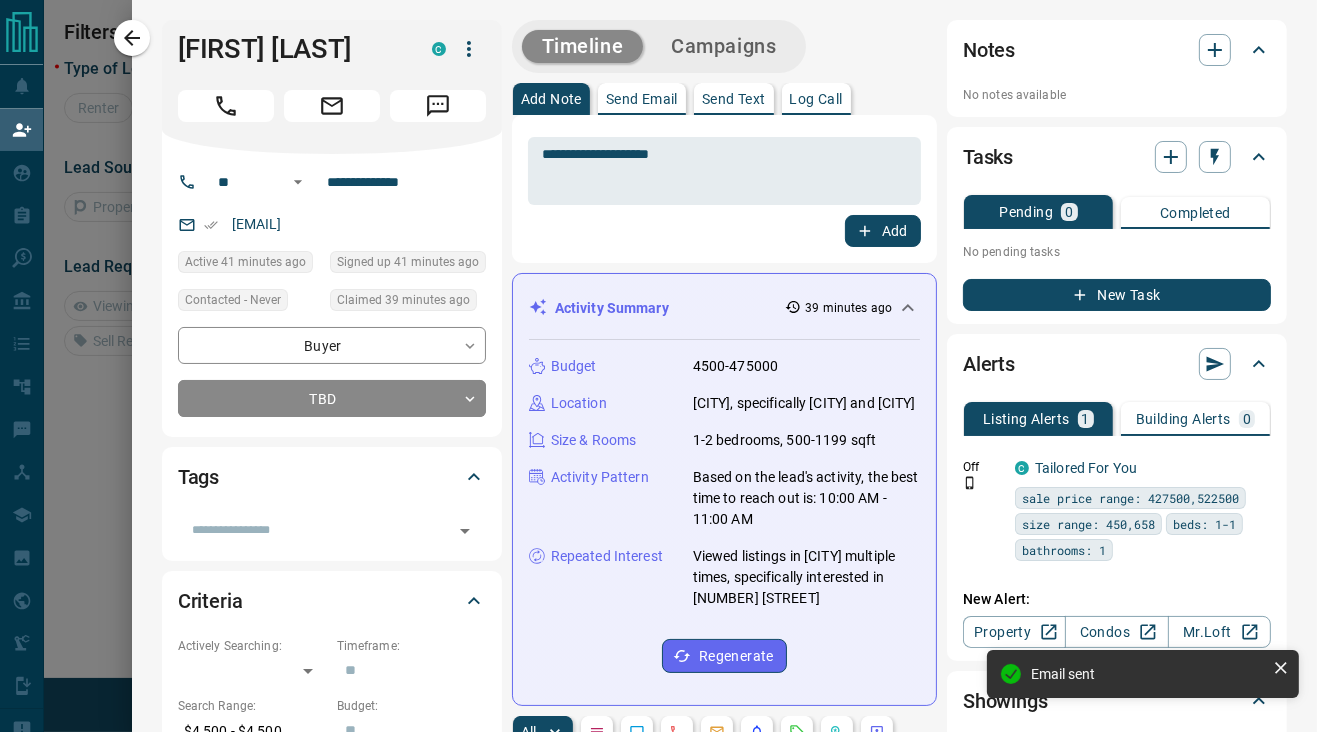 click on "**********" at bounding box center (724, 189) 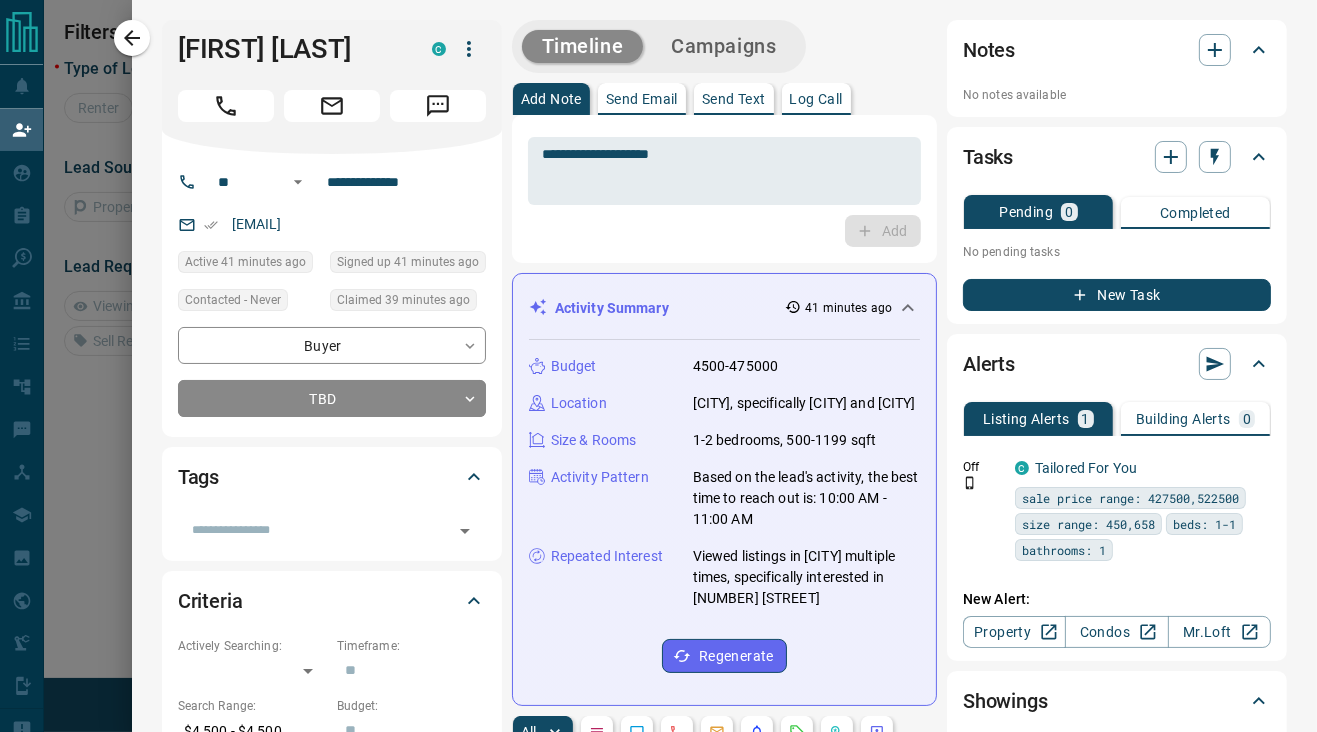 click on "Timeline Campaigns" at bounding box center [724, 46] 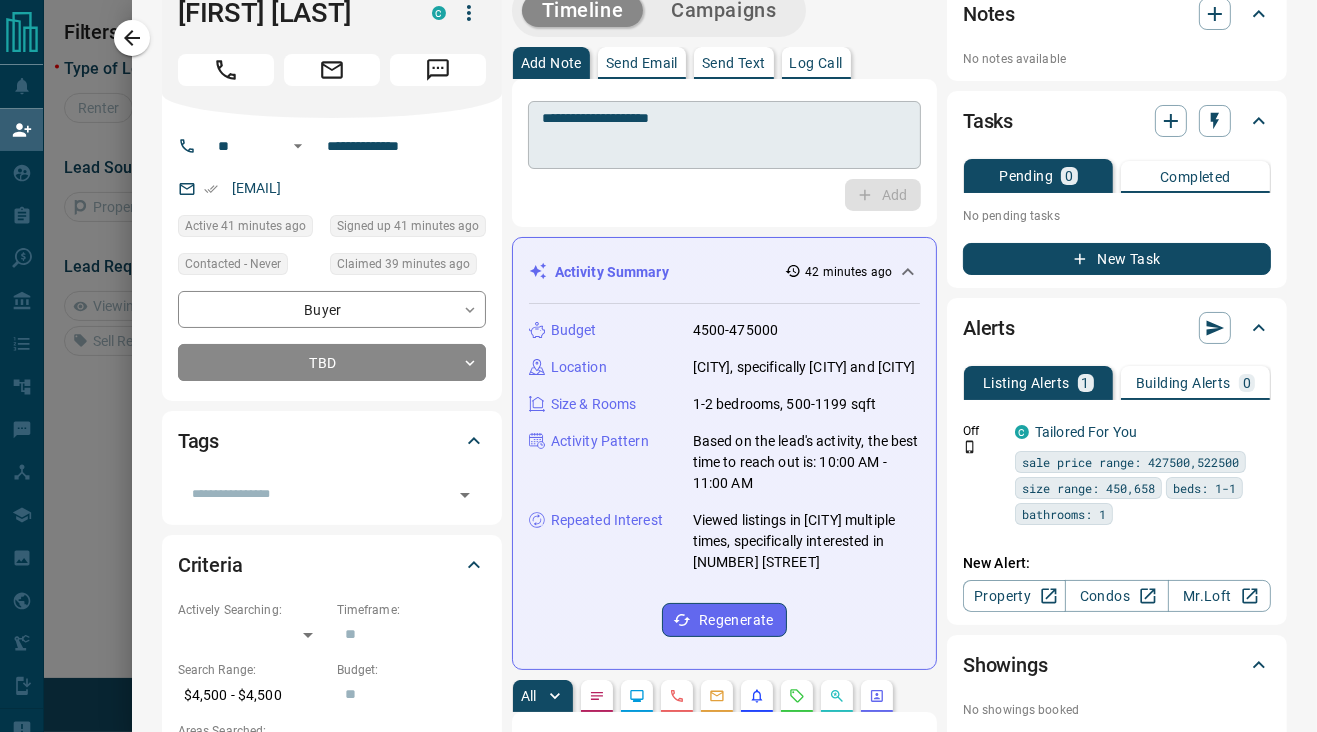 scroll, scrollTop: 0, scrollLeft: 0, axis: both 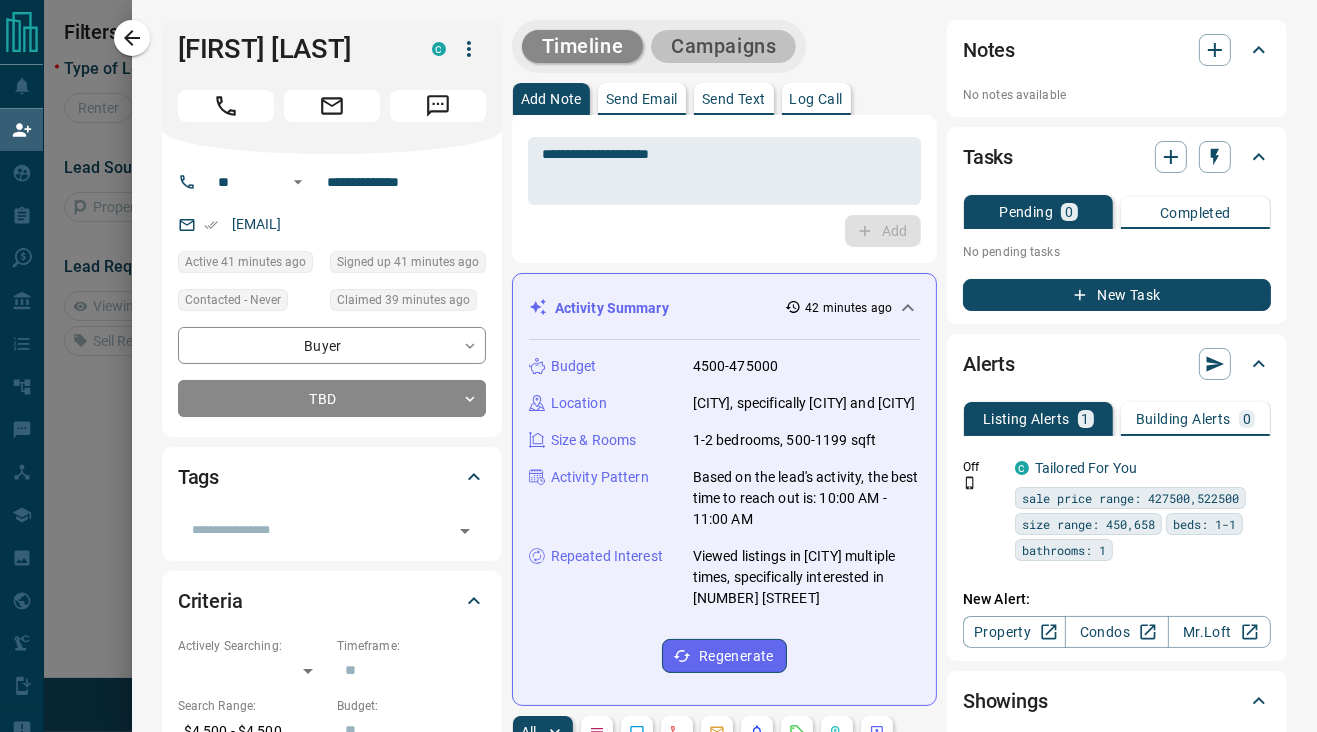 click on "Campaigns" at bounding box center [723, 46] 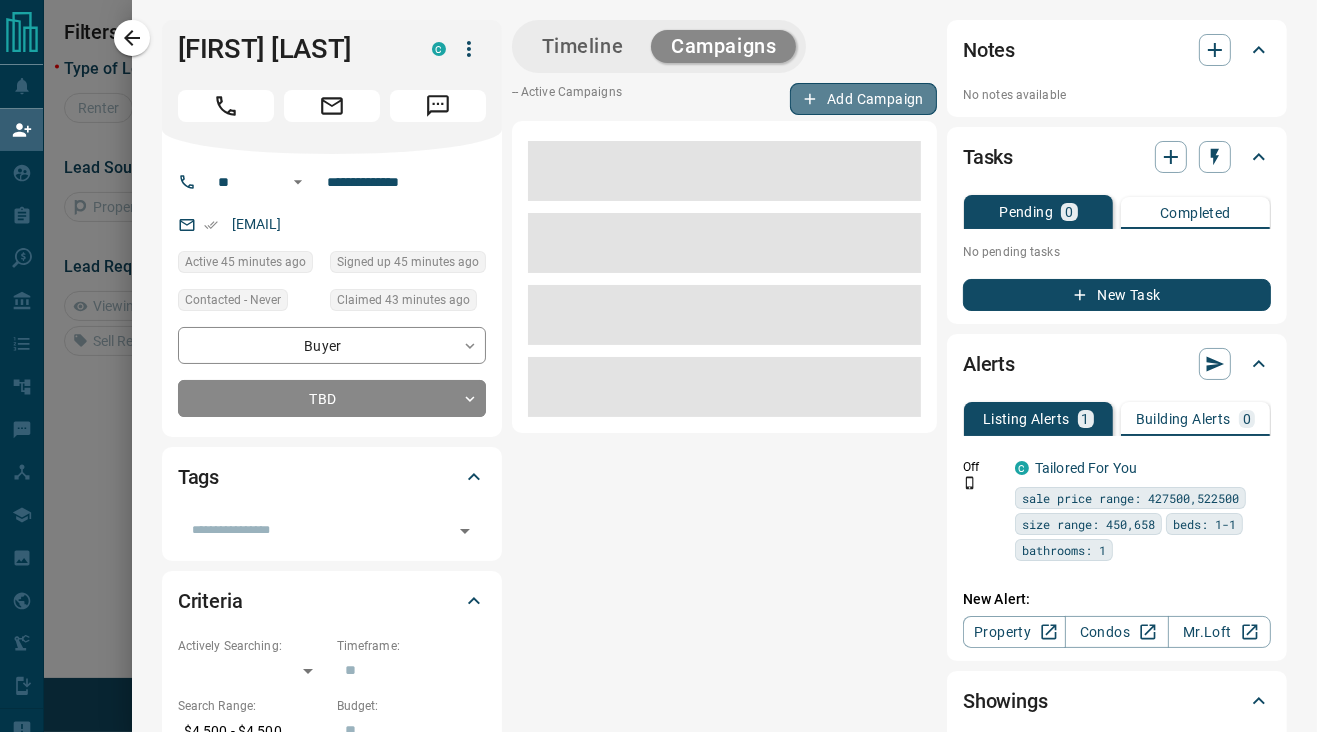 click on "Add Campaign" at bounding box center (863, 99) 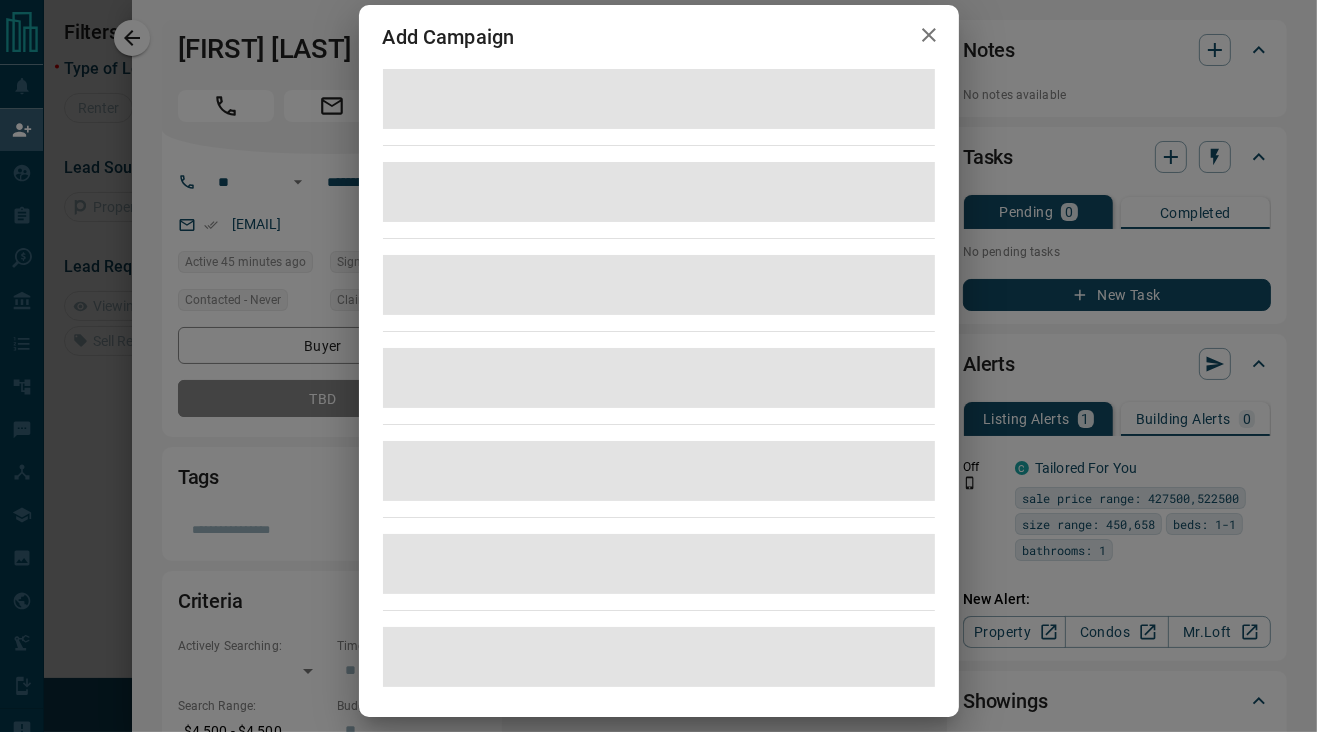scroll, scrollTop: 42, scrollLeft: 0, axis: vertical 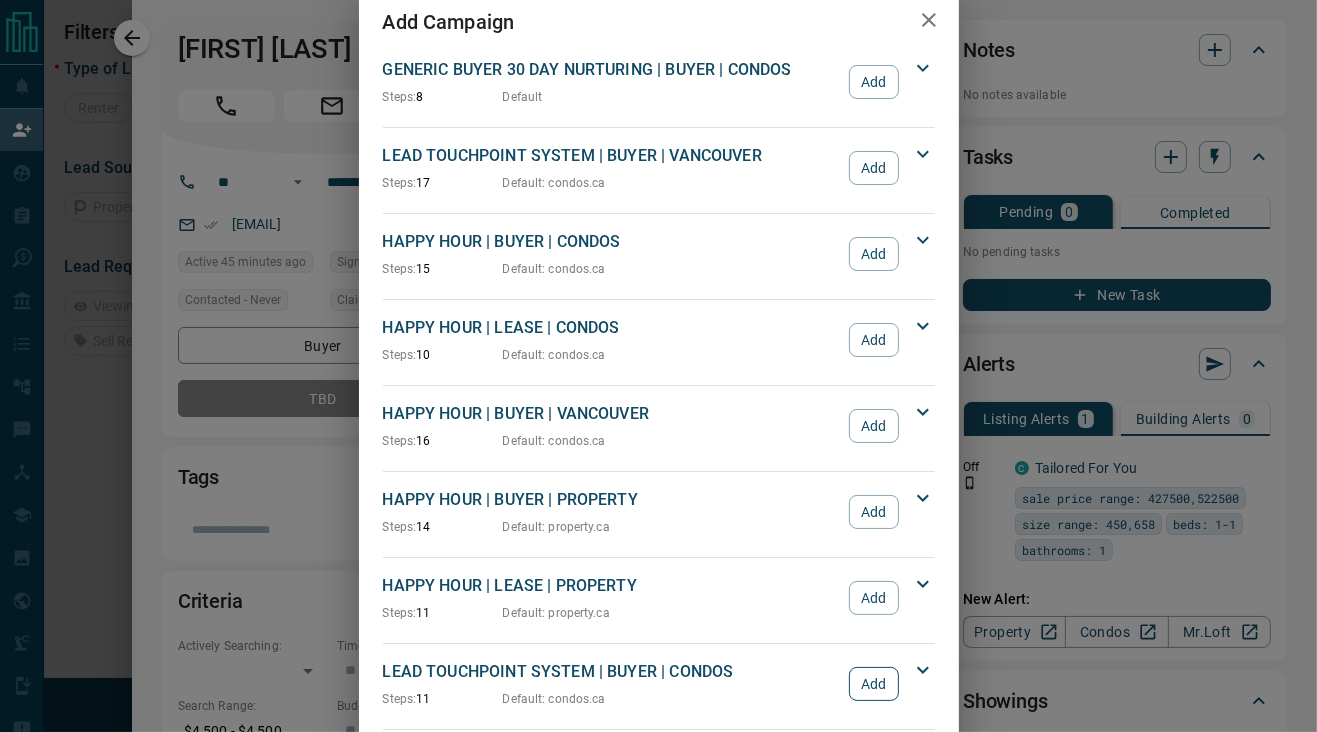 click on "Add" at bounding box center [873, 684] 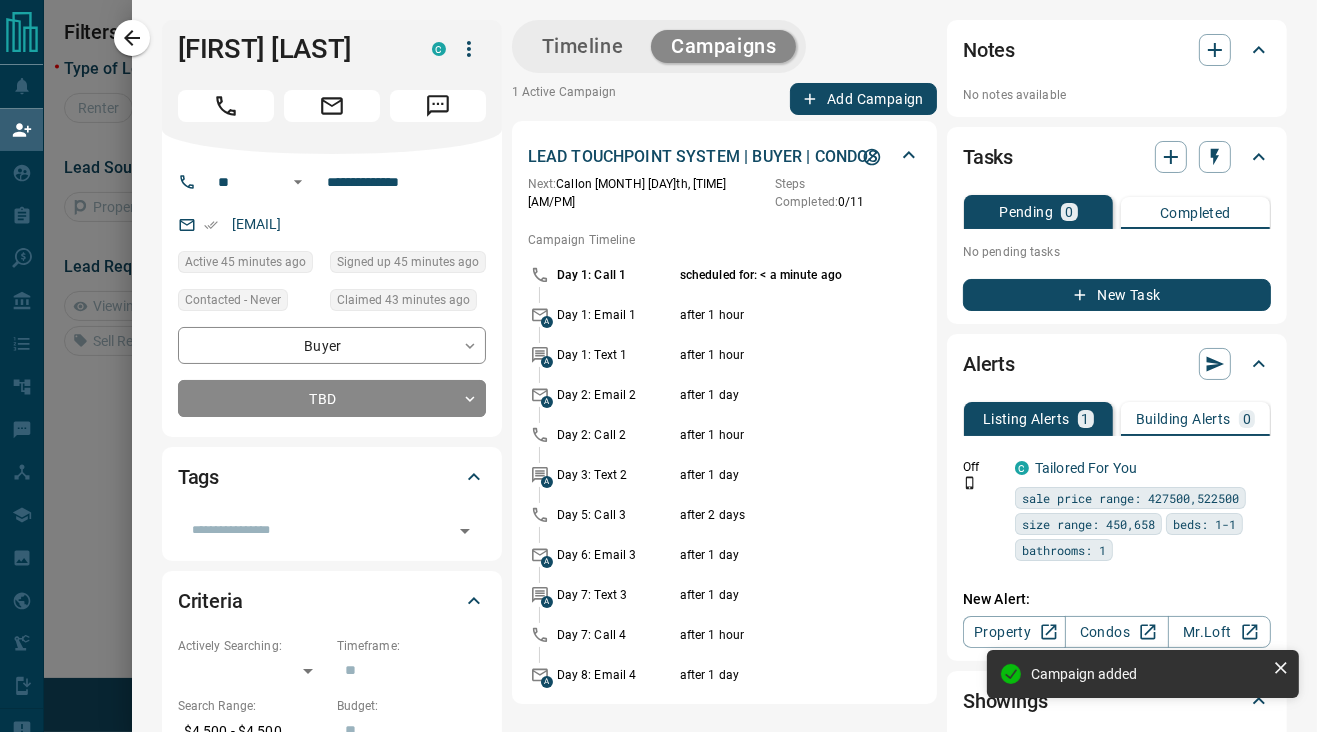 click 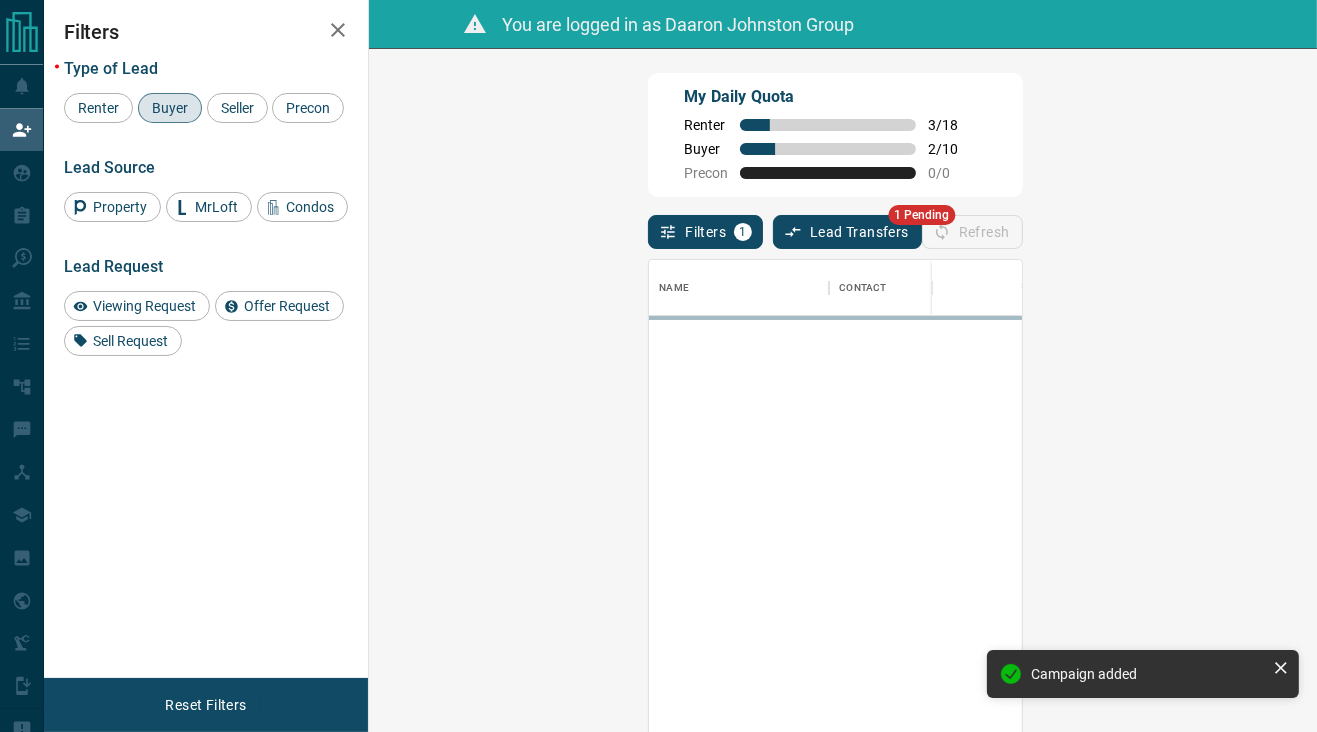 scroll, scrollTop: 15, scrollLeft: 16, axis: both 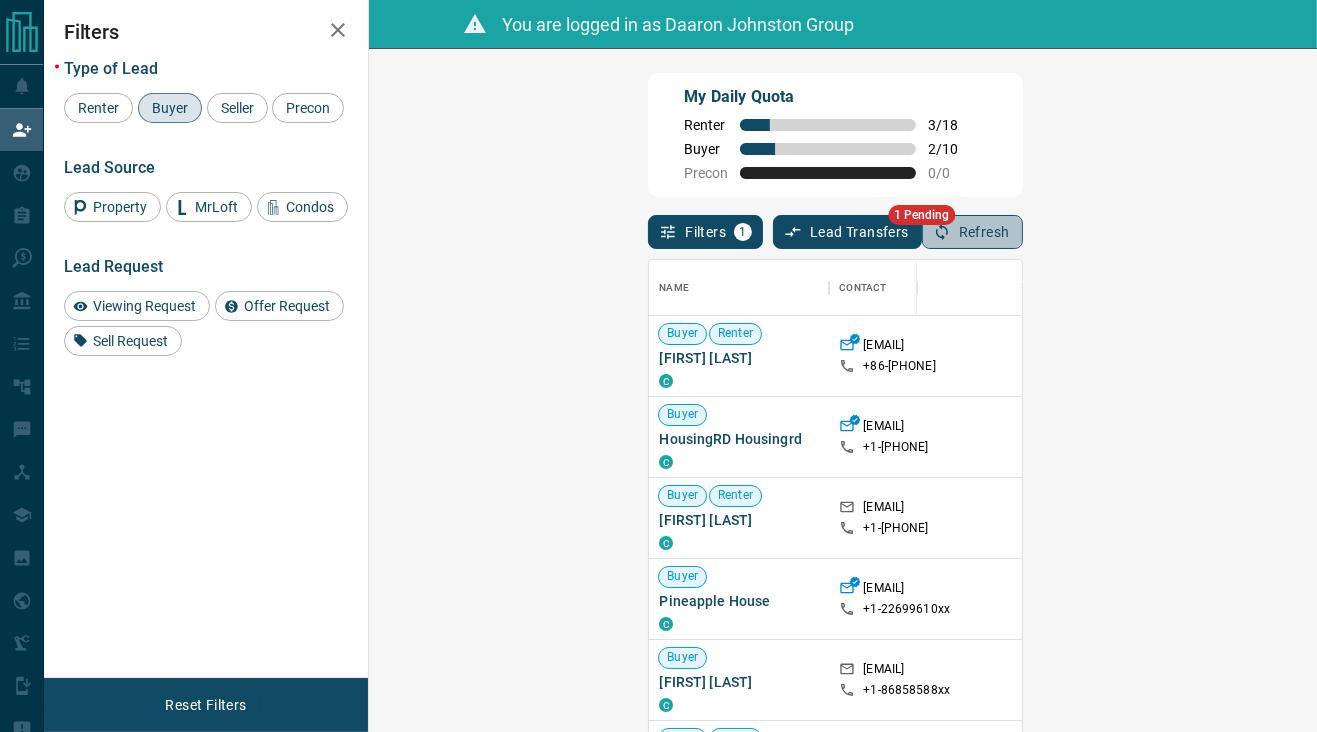 click on "Refresh" at bounding box center (972, 232) 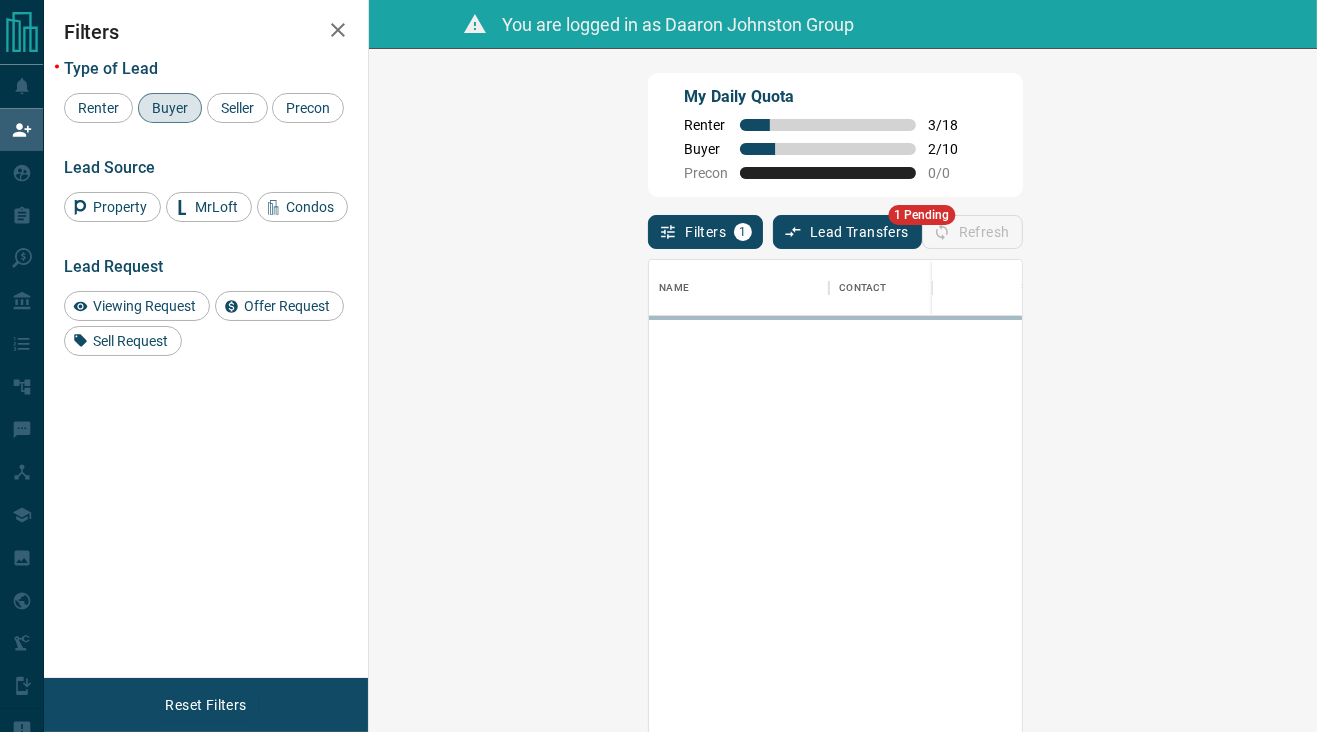 scroll, scrollTop: 15, scrollLeft: 16, axis: both 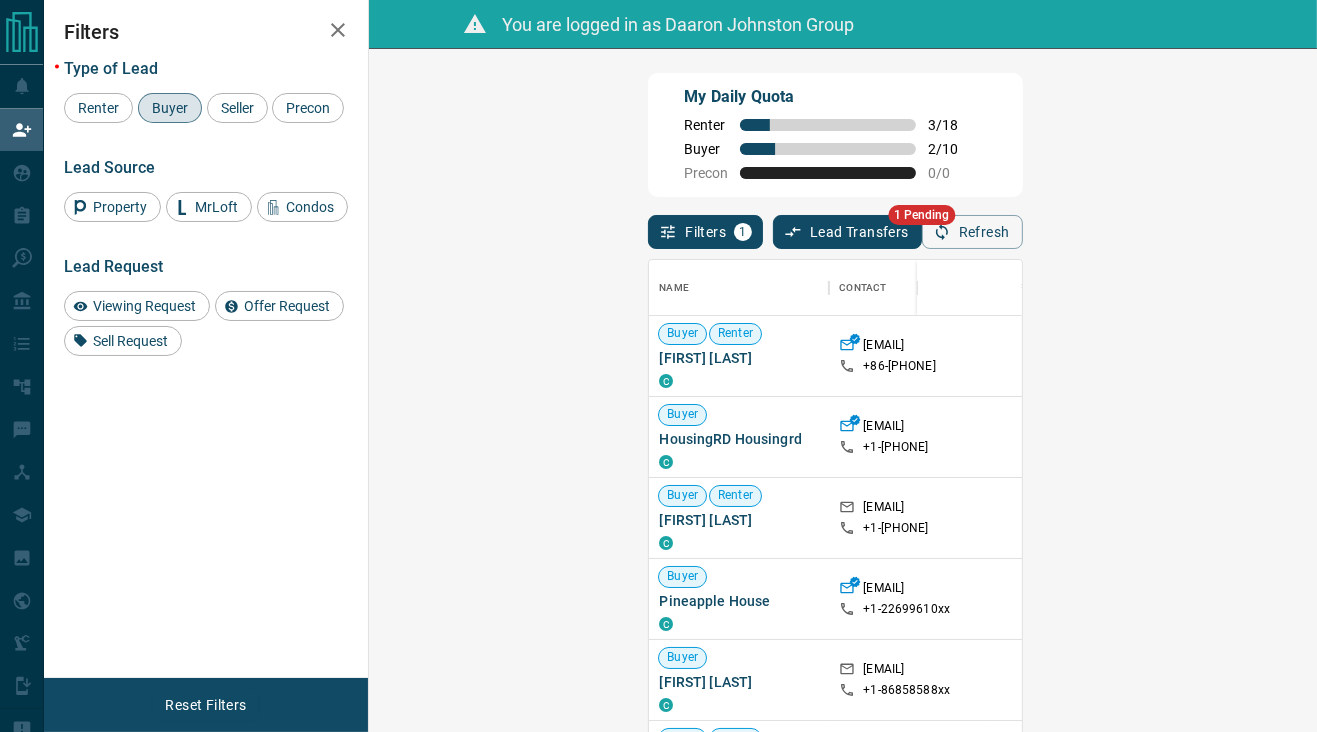 click on "Name Contact Search   Search Range Location Requests AI Status Recent Opportunities (30d) Buyer Renter Weiwei Li C liweiwei_scu_20xx@x +86- 134380923xx Toronto, Downtown Buyer HousingRD Housingrd C infohousingxx@x +1- 84935285xx $336K - $336K Toronto, Downtown Buyer Renter F L C feudal-liking.xx@x +1- 64754321xx Toronto, East End Buyer Pineapple House C 95.4xx@x +1- 22699610xx $0 - $4K Toronto, Scarborough, Midtown | Central Back to Site Buyer Nkkkkkkk Dnincnd C koxey542xx@x +1- 86858588xx $30K - $30K Toronto, Midtown | Central Buyer Renter Sukhpal Singh Sandhu C stevencelconstructioxx@x +1- 36576735xx Toronto, Downtown Buyer Renter Siek Digger C feiner-pelerinenxx@x +1- 32578451xx Buyer Renter Tiny Peen C suckmytinypexx@x +1- 54622233xx Toronto, Downtown Buyer Renter Sale Us M saleus3xx@x +1- 64728147xx Claim Claim Claim Claim Claim Claim Claim Claim Claim" at bounding box center [835, 532] 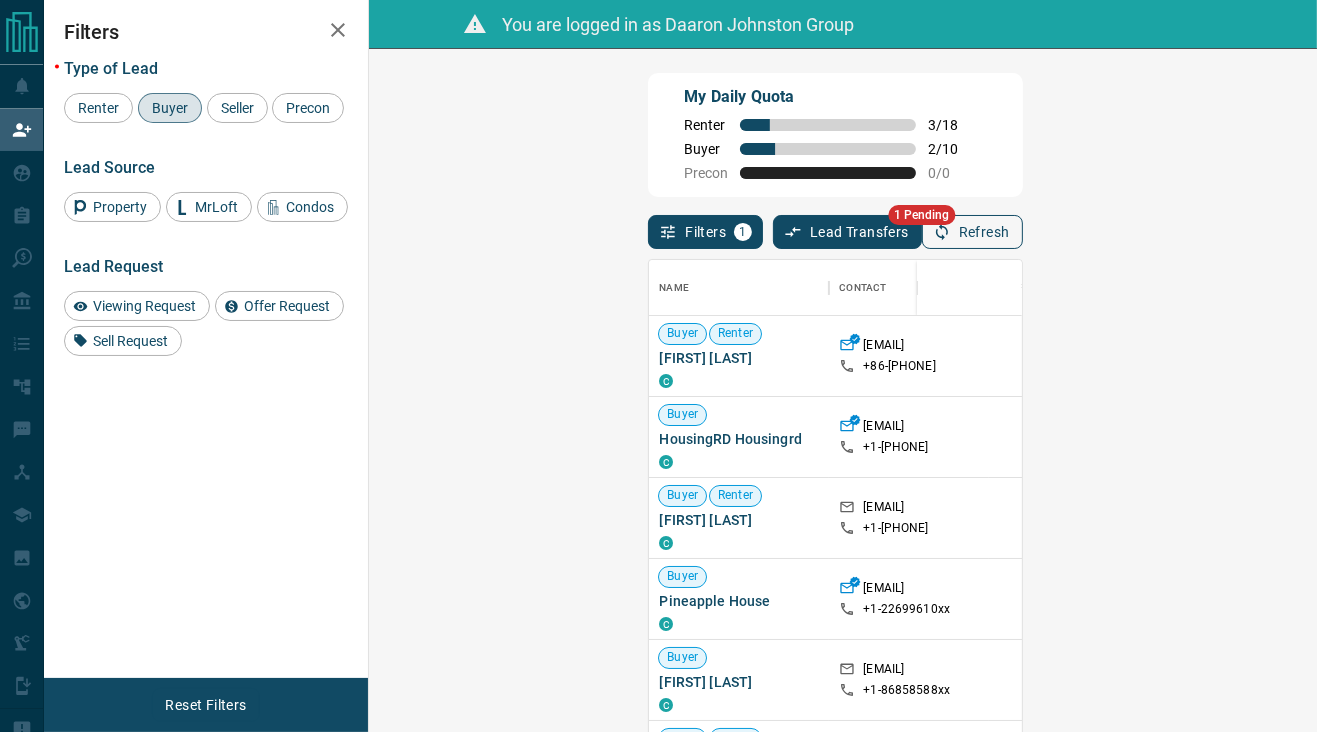 click 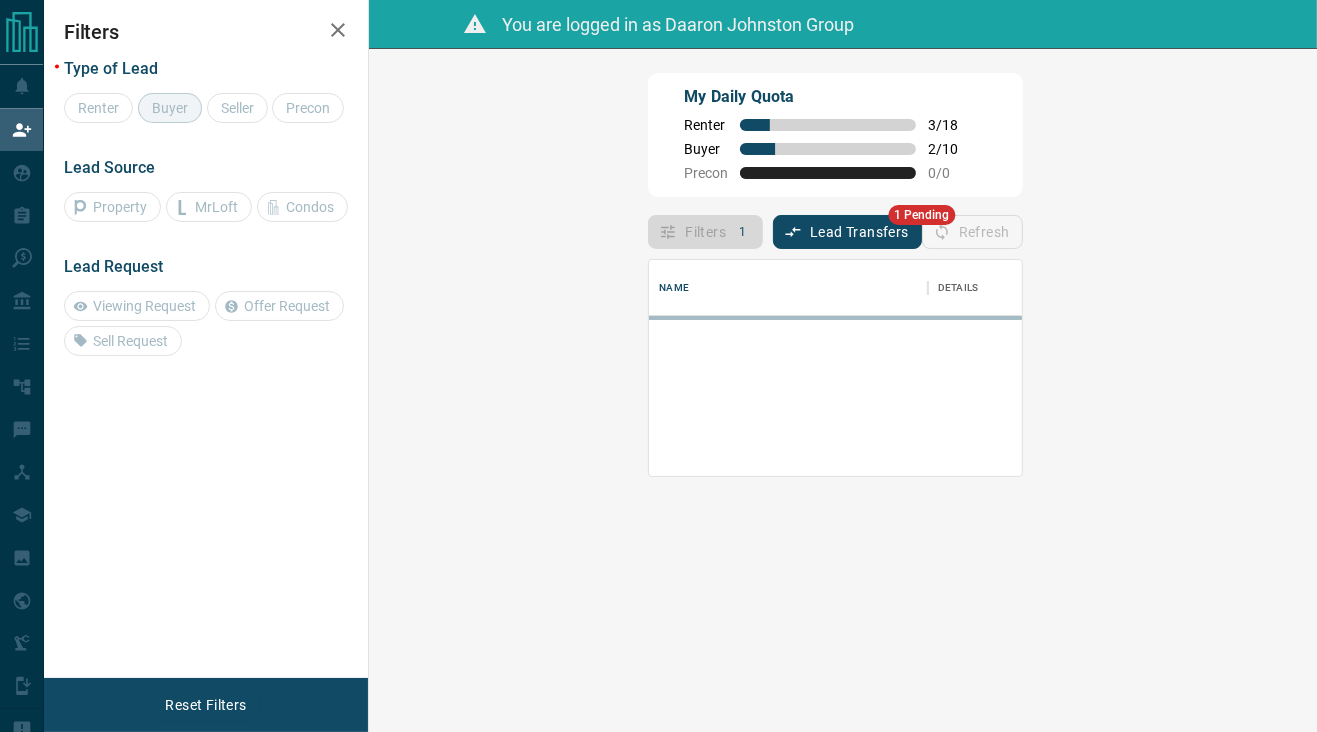 scroll, scrollTop: 16, scrollLeft: 16, axis: both 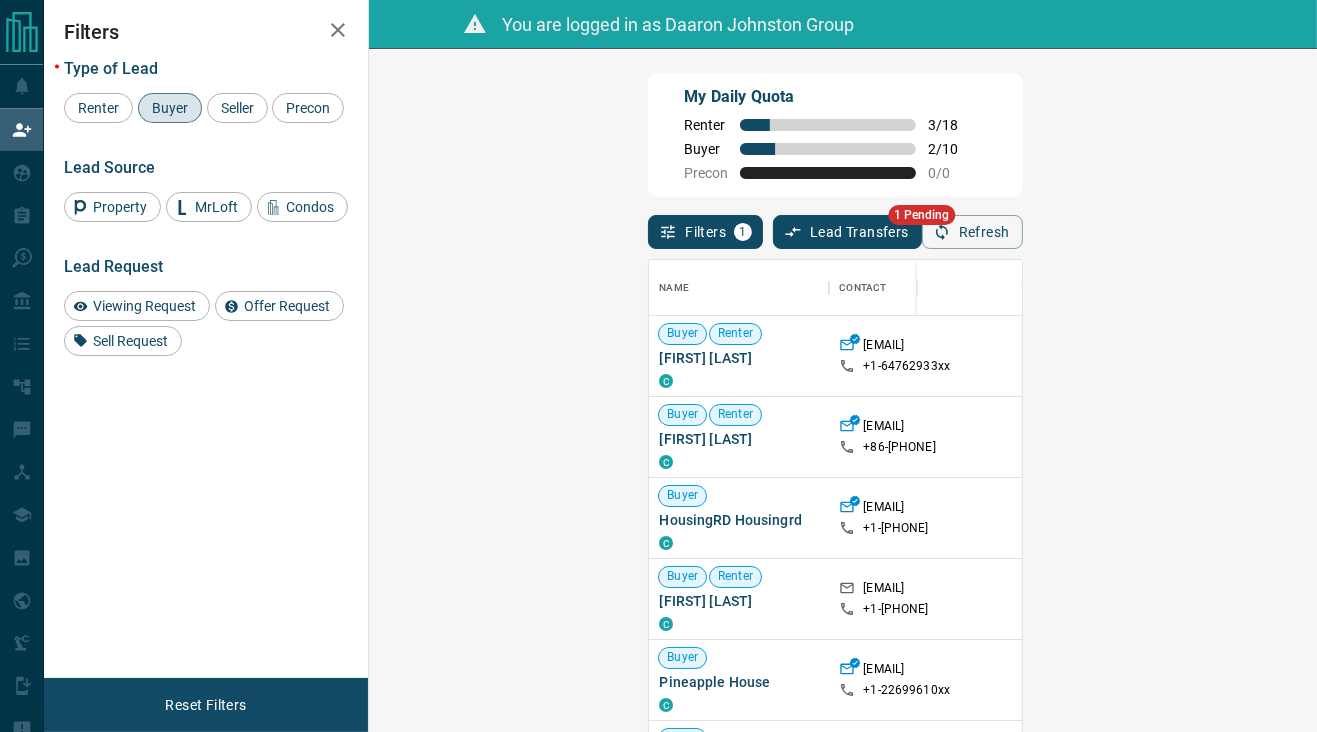 click 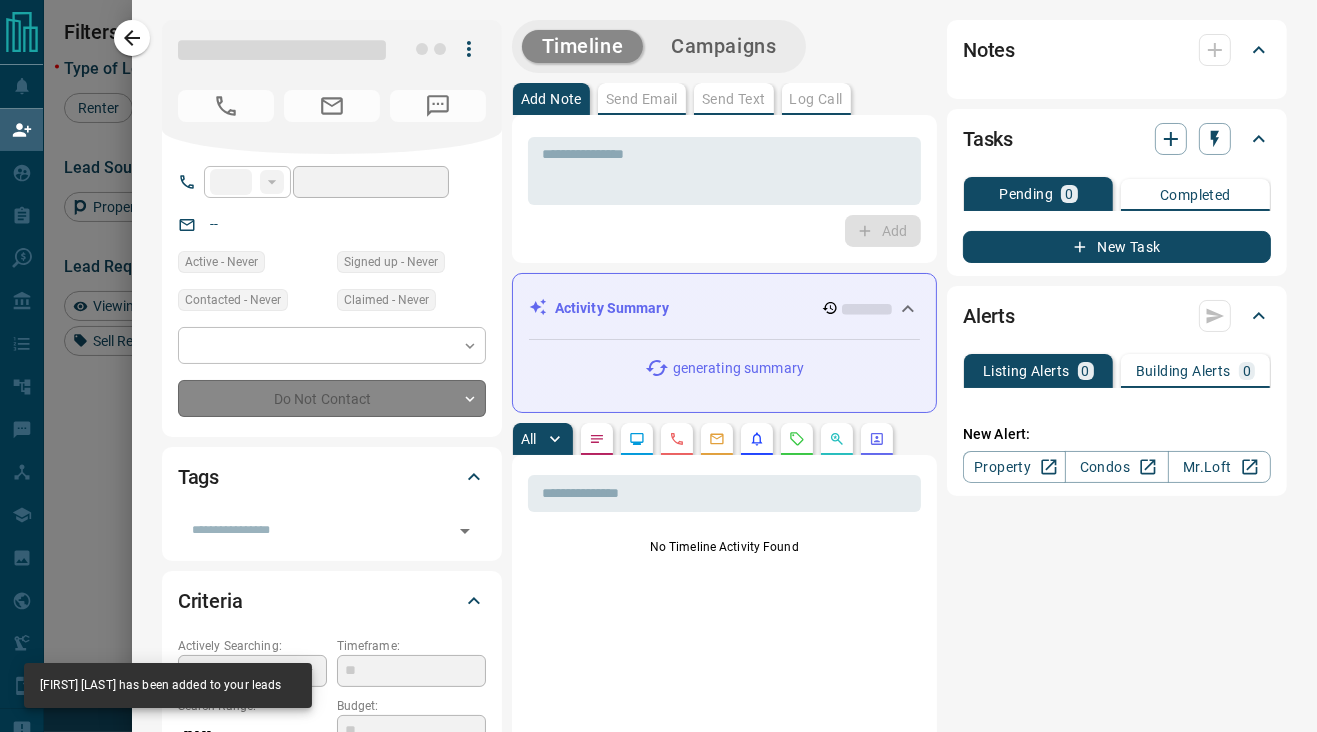 type on "**" 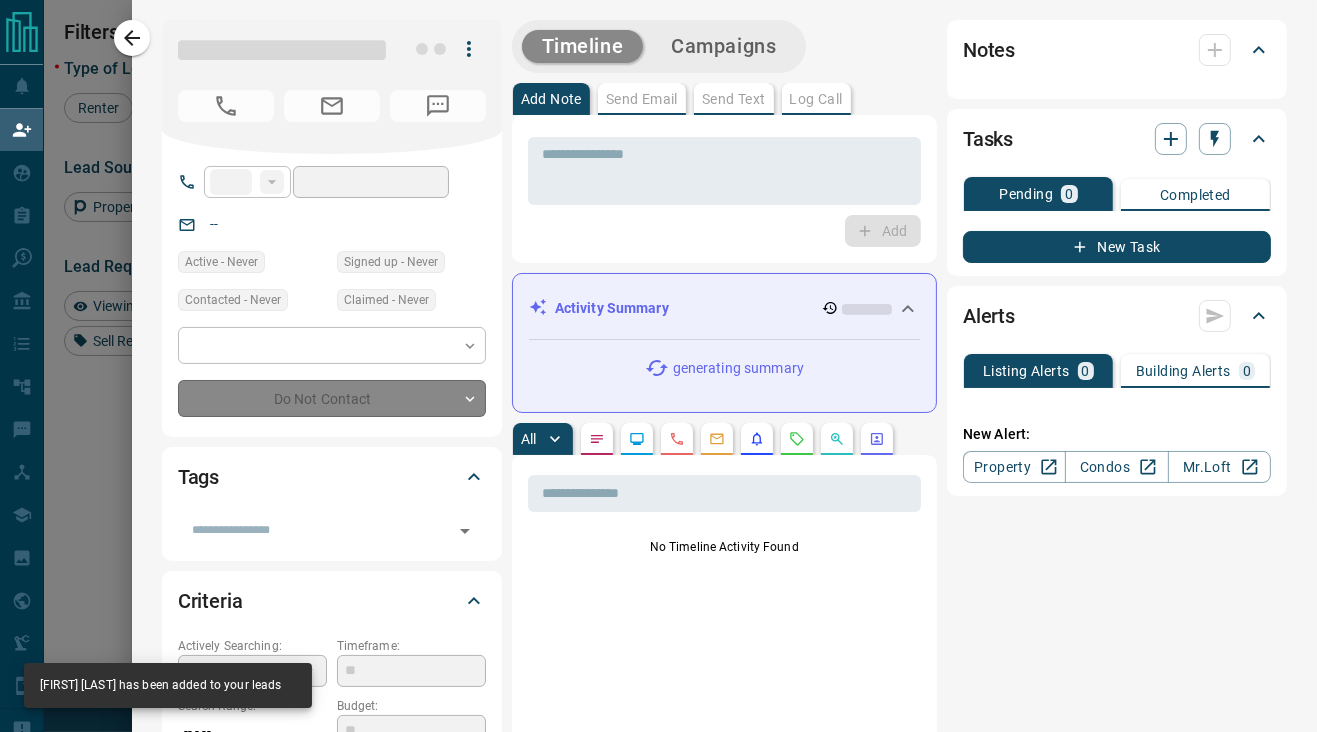 type on "**********" 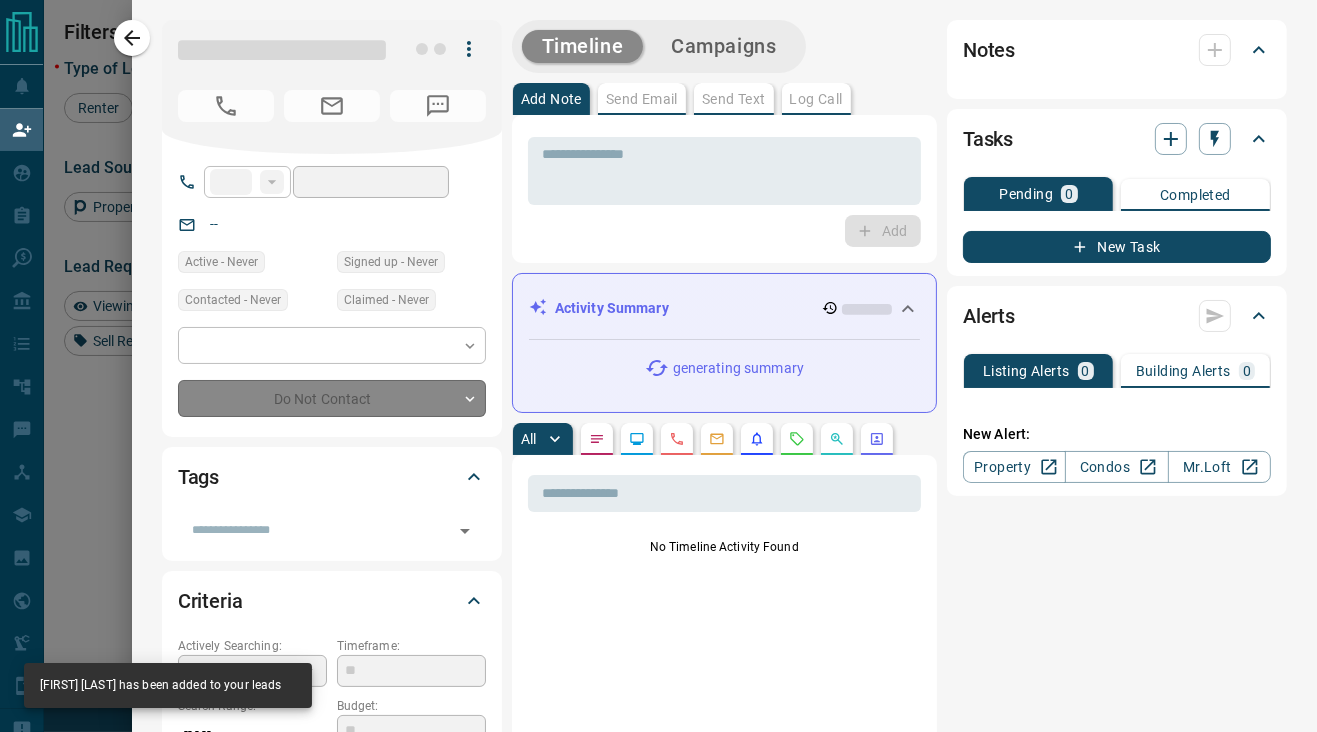 type on "**" 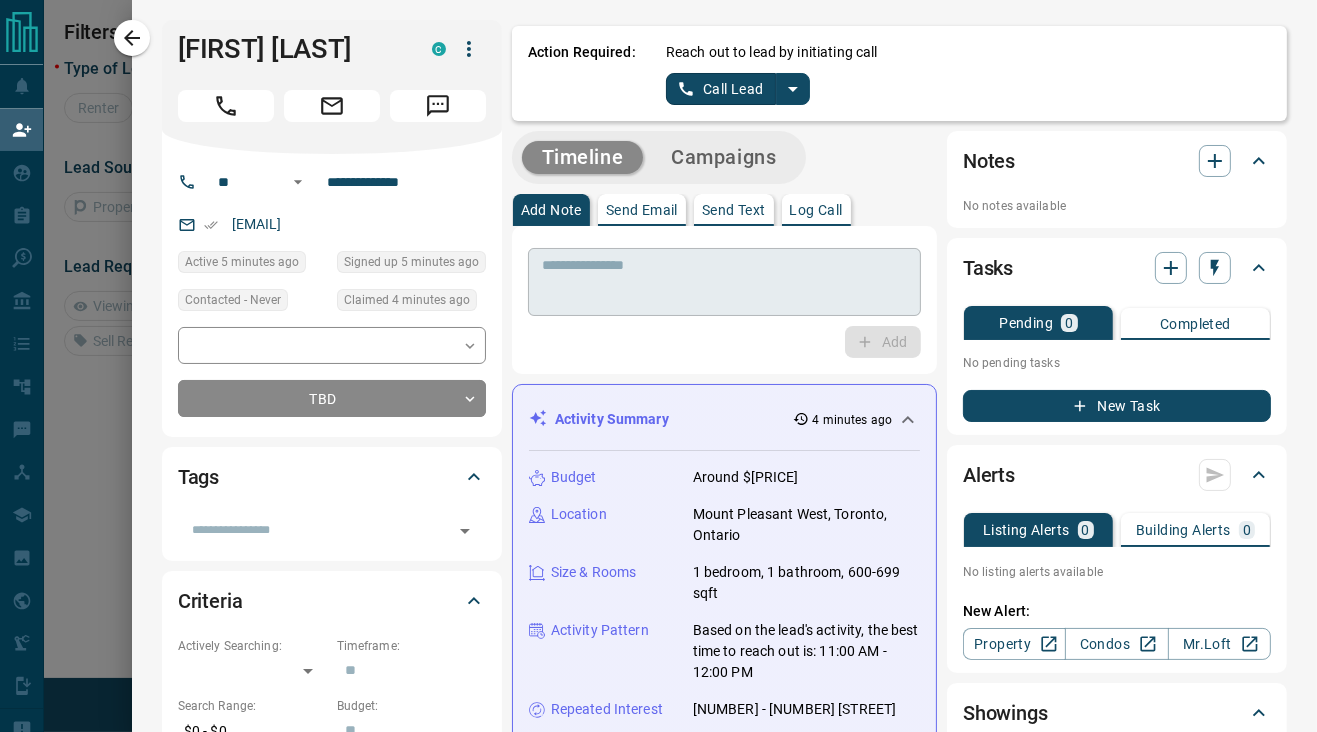 scroll, scrollTop: 15, scrollLeft: 16, axis: both 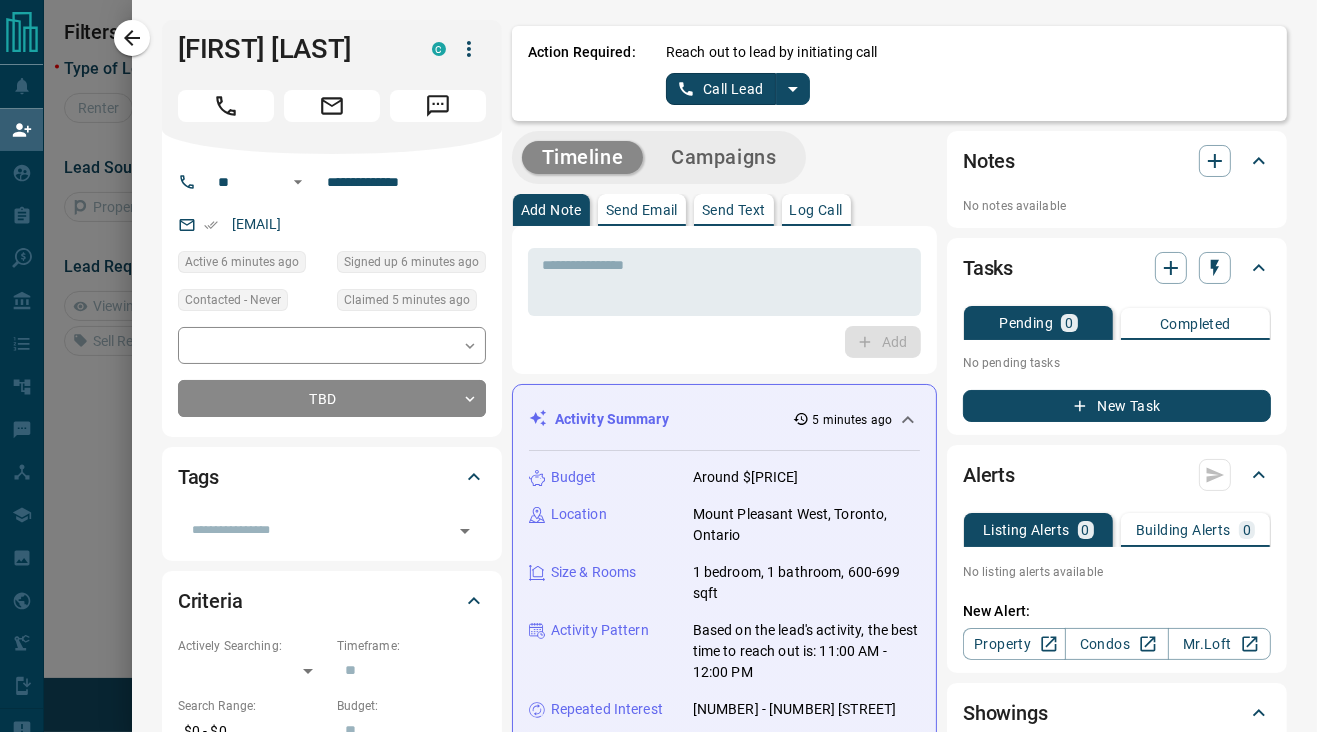 click 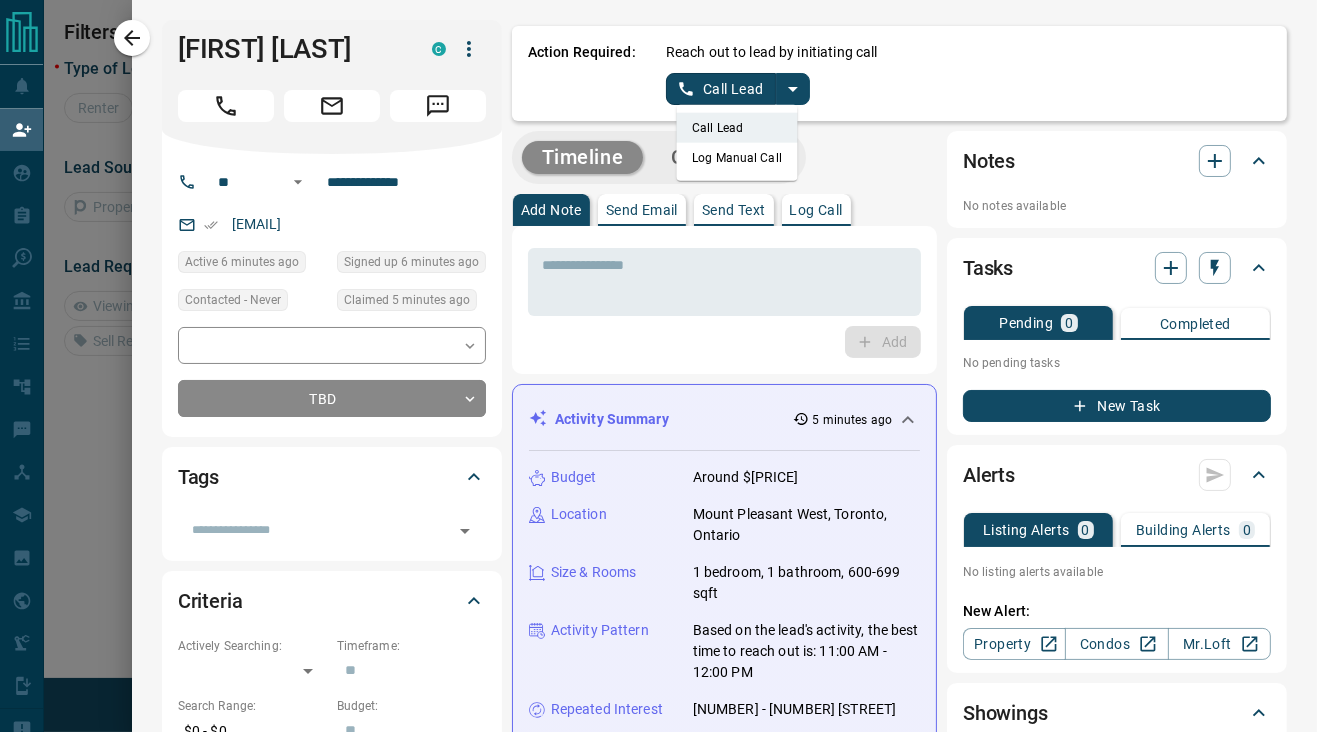 click on "Log Manual Call" at bounding box center [737, 158] 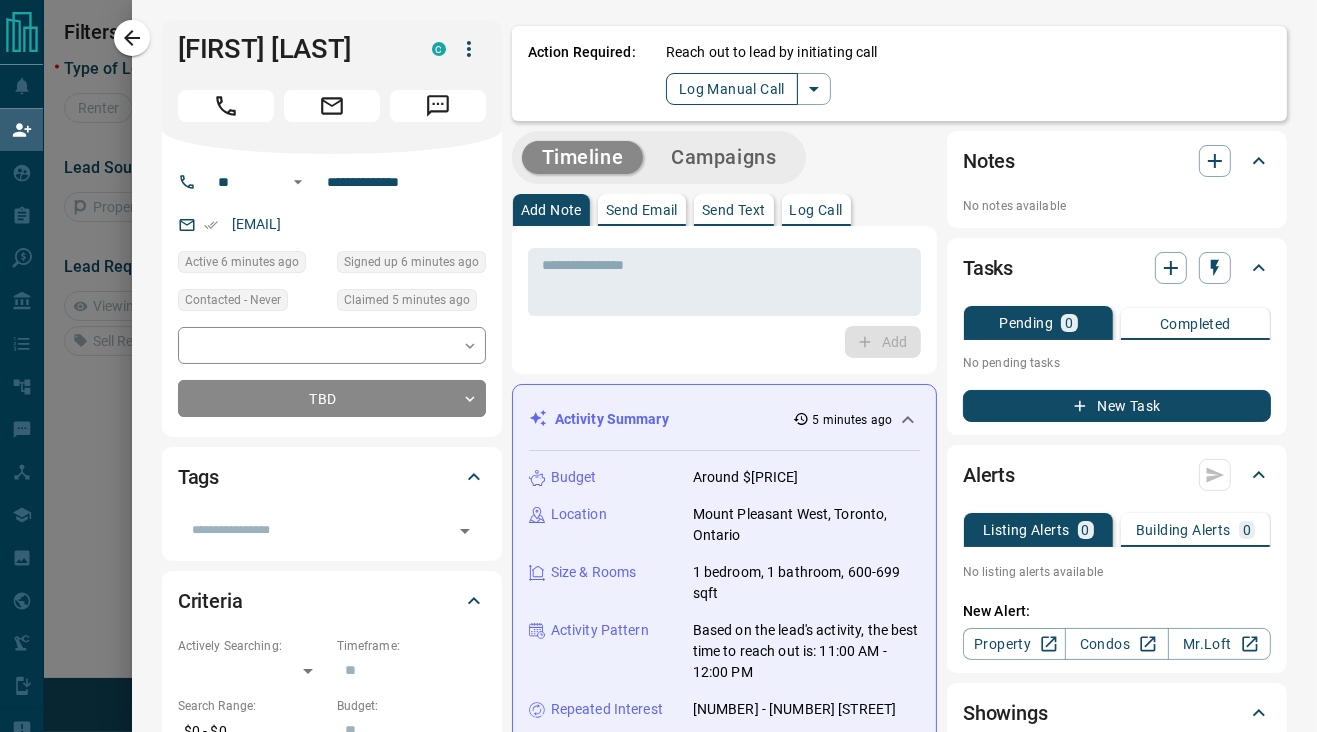 click on "Log Manual Call" at bounding box center [732, 89] 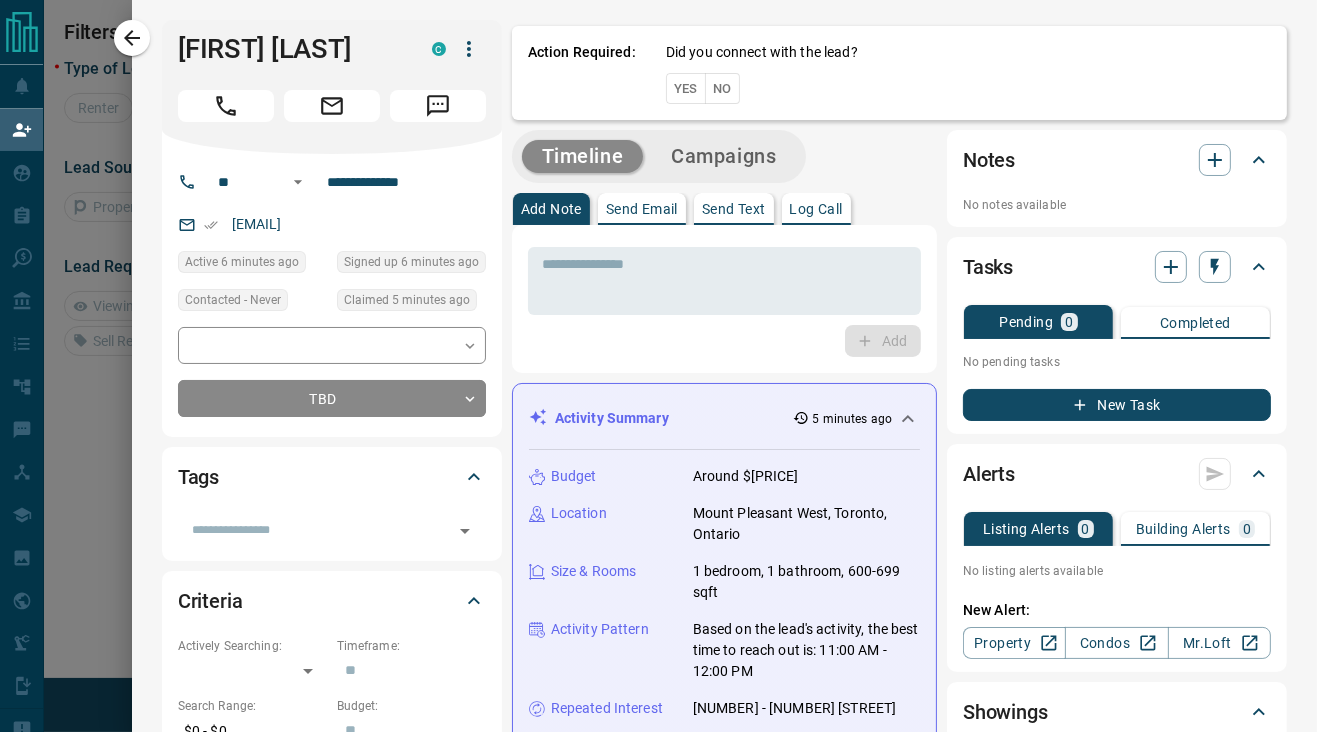 click on "Yes" at bounding box center (686, 88) 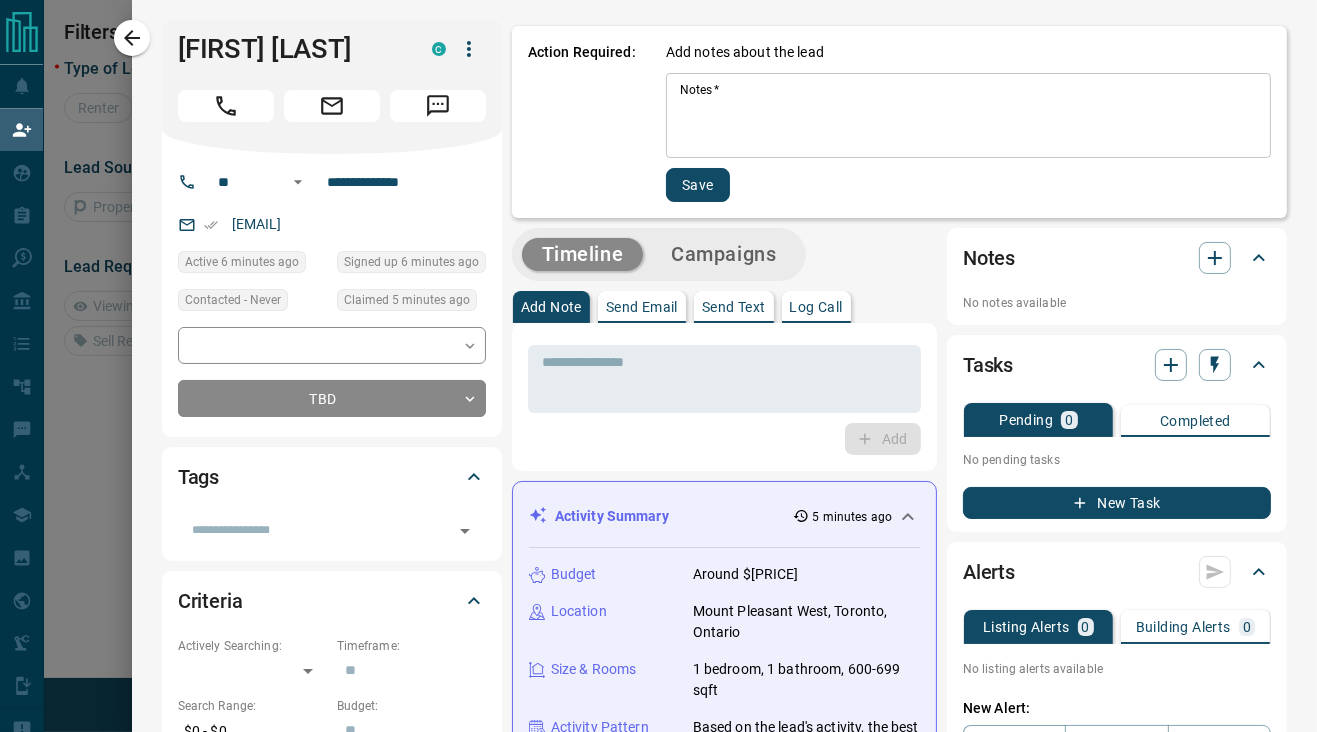 click on "Notes   *" at bounding box center (968, 116) 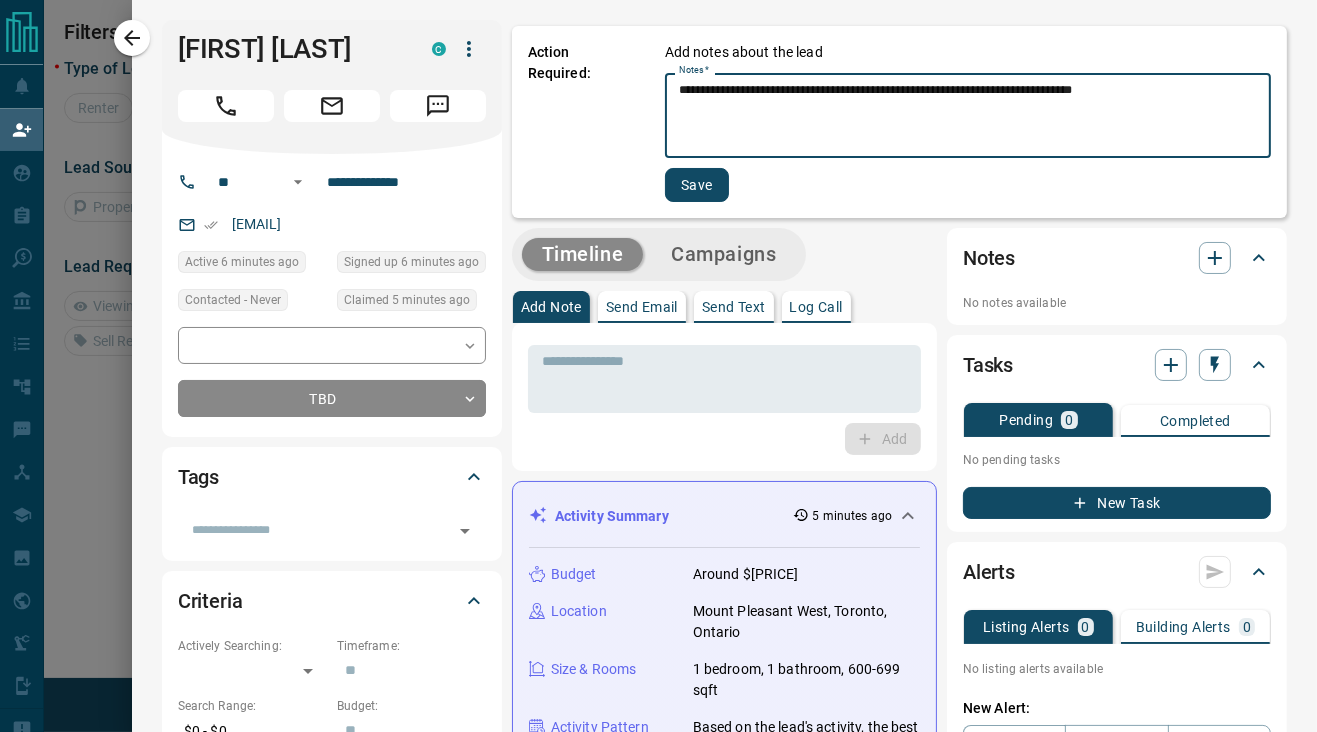 type on "**********" 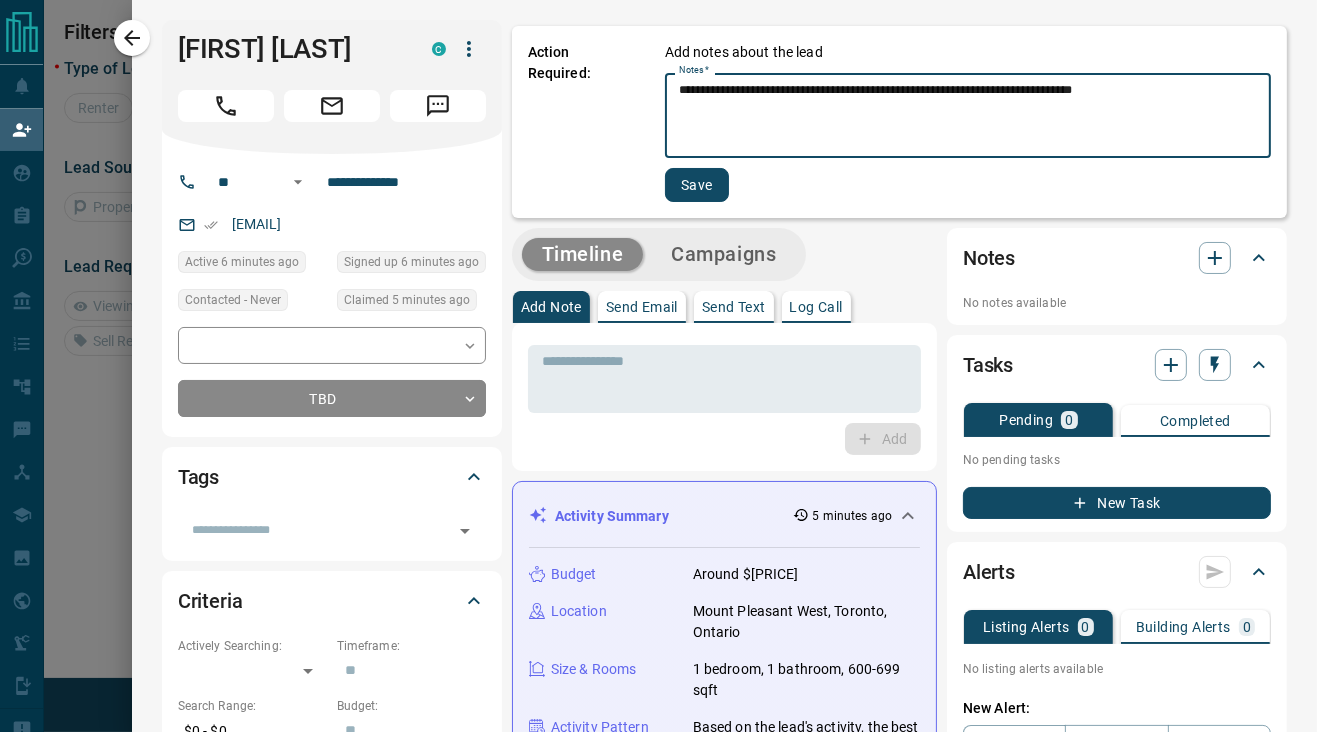 type 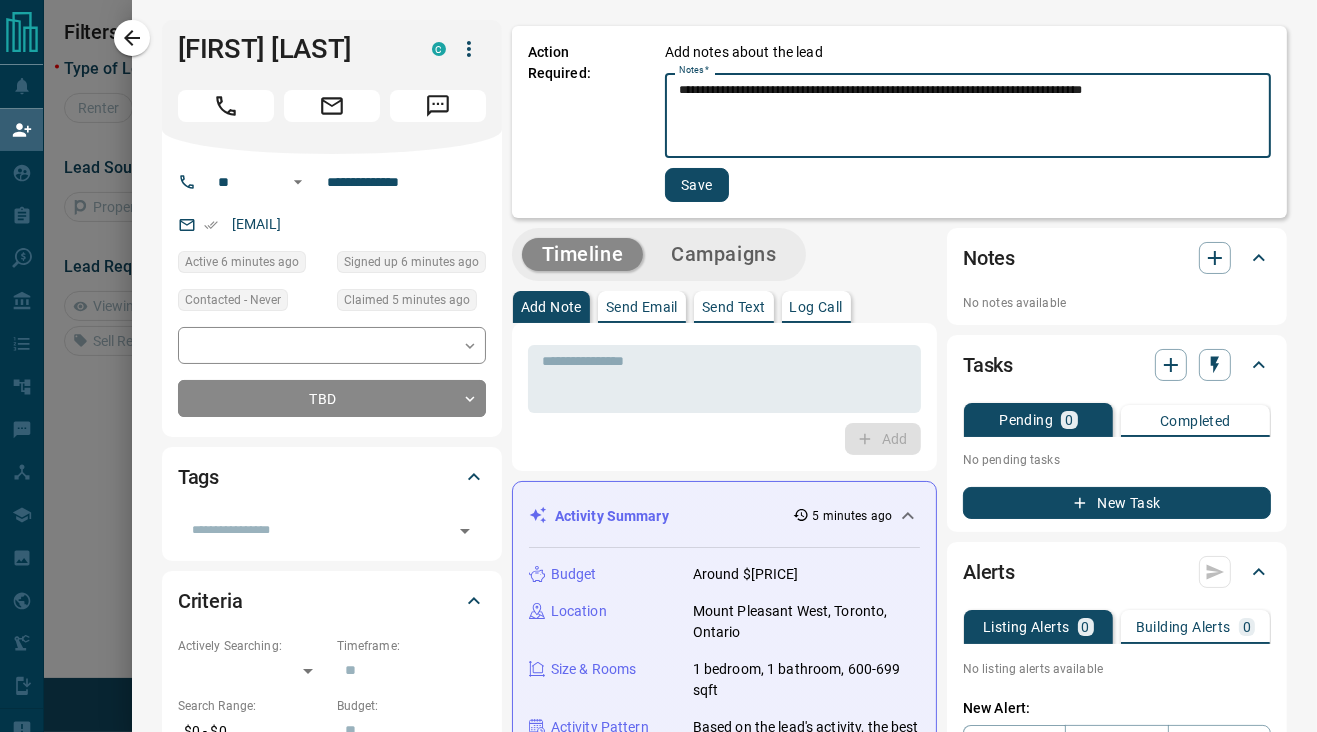 type on "**********" 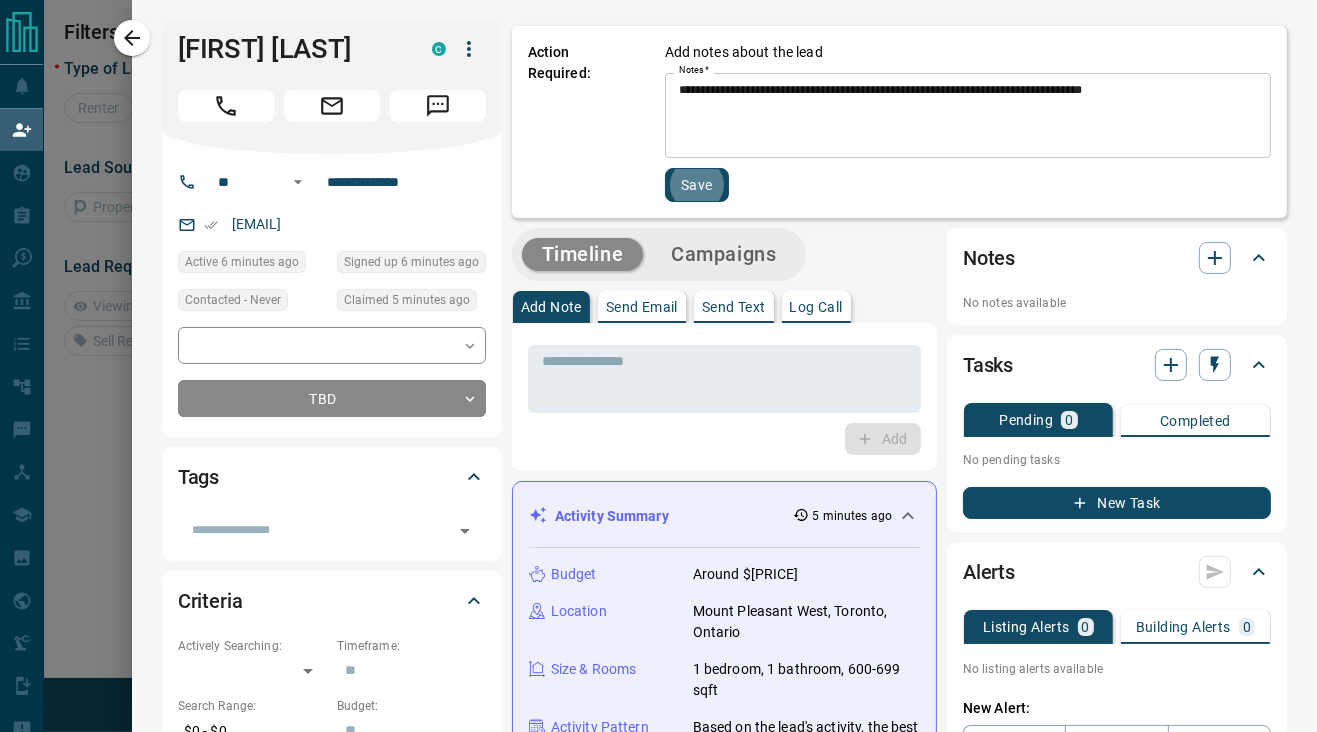click on "Save" at bounding box center (697, 185) 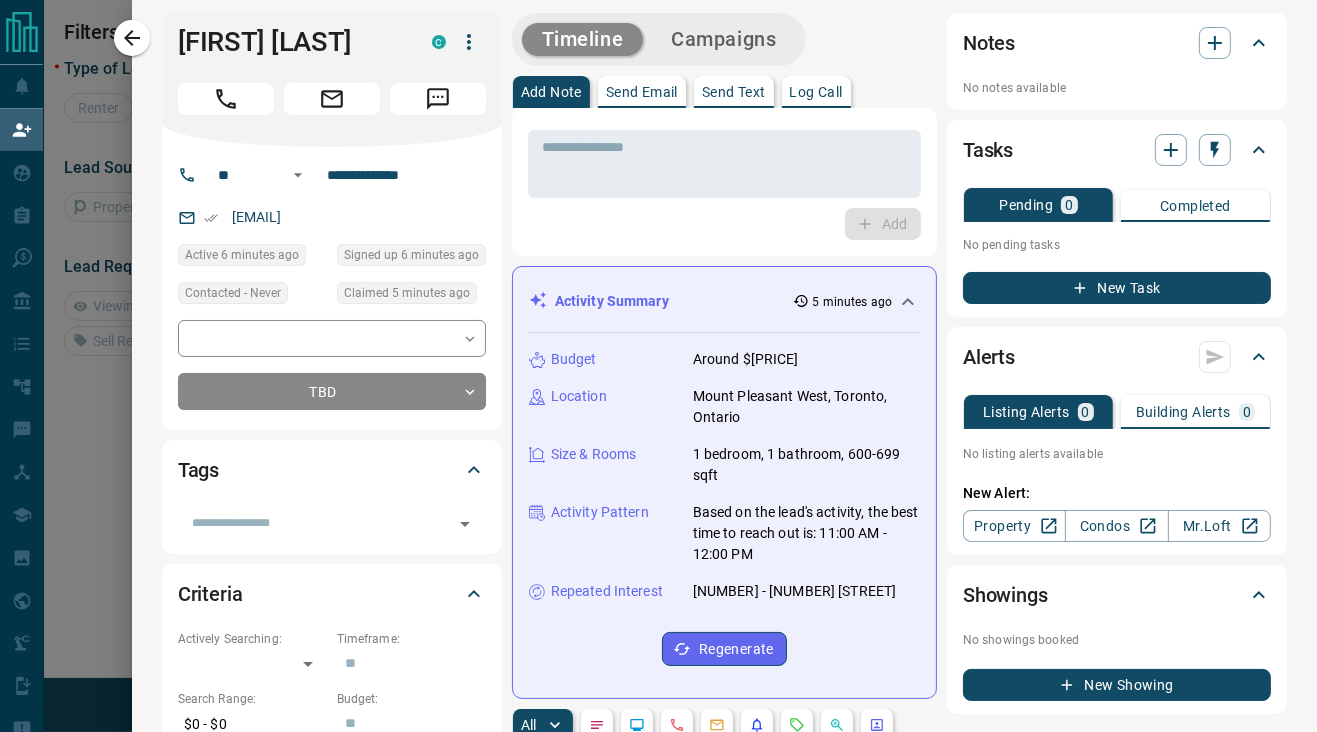 scroll, scrollTop: 0, scrollLeft: 0, axis: both 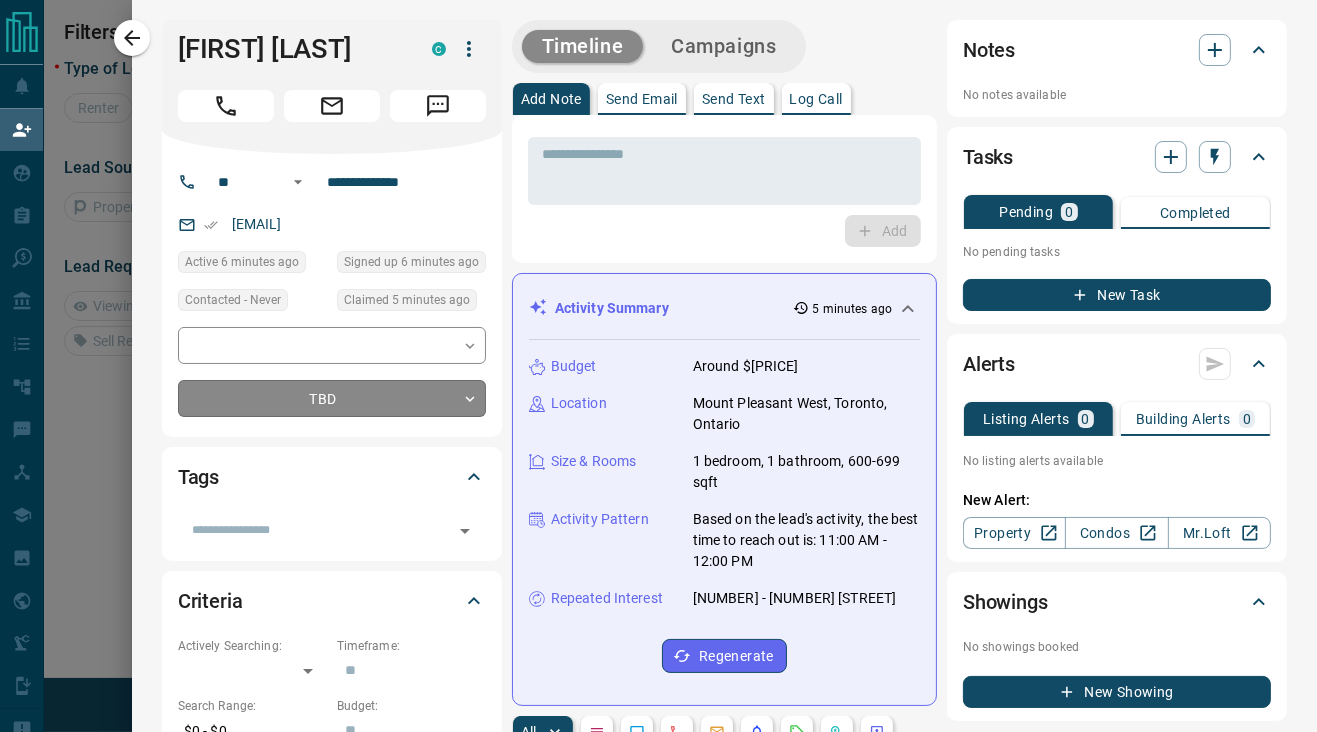 click on "**********" at bounding box center [658, 337] 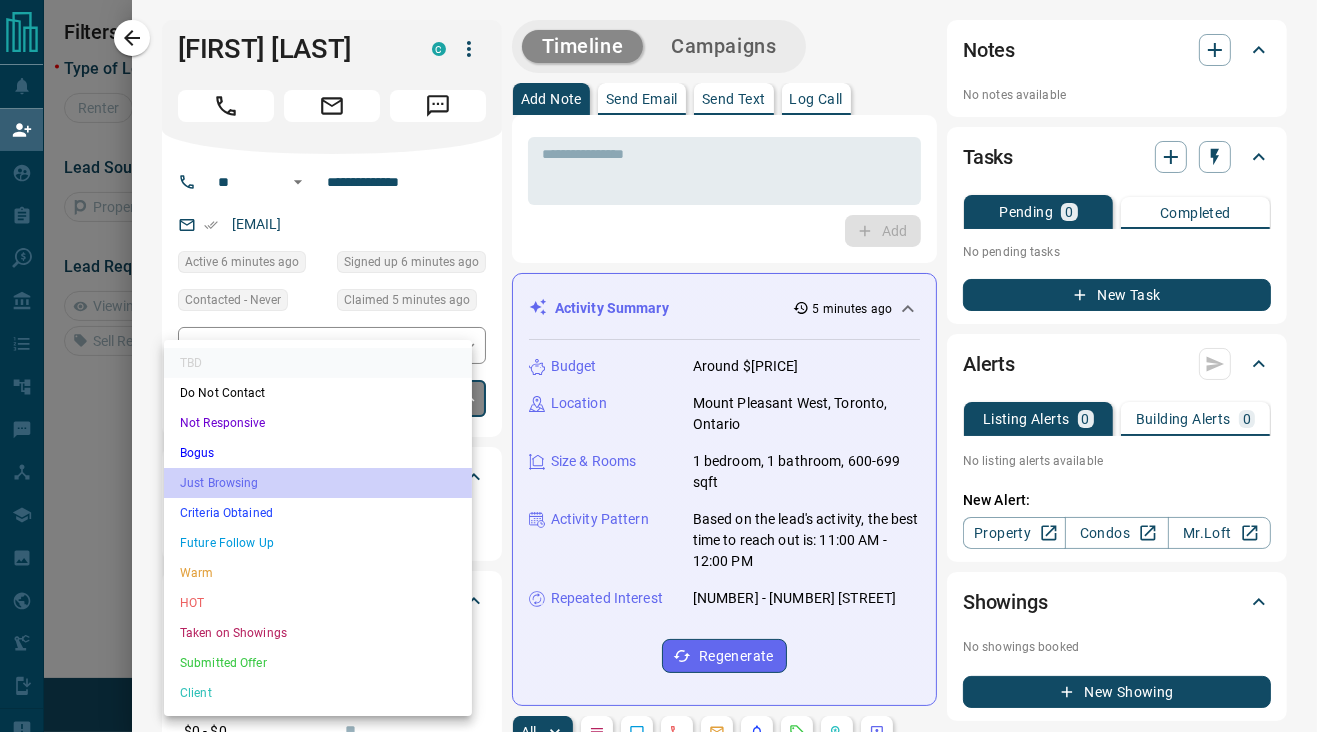 click on "Just Browsing" at bounding box center (318, 483) 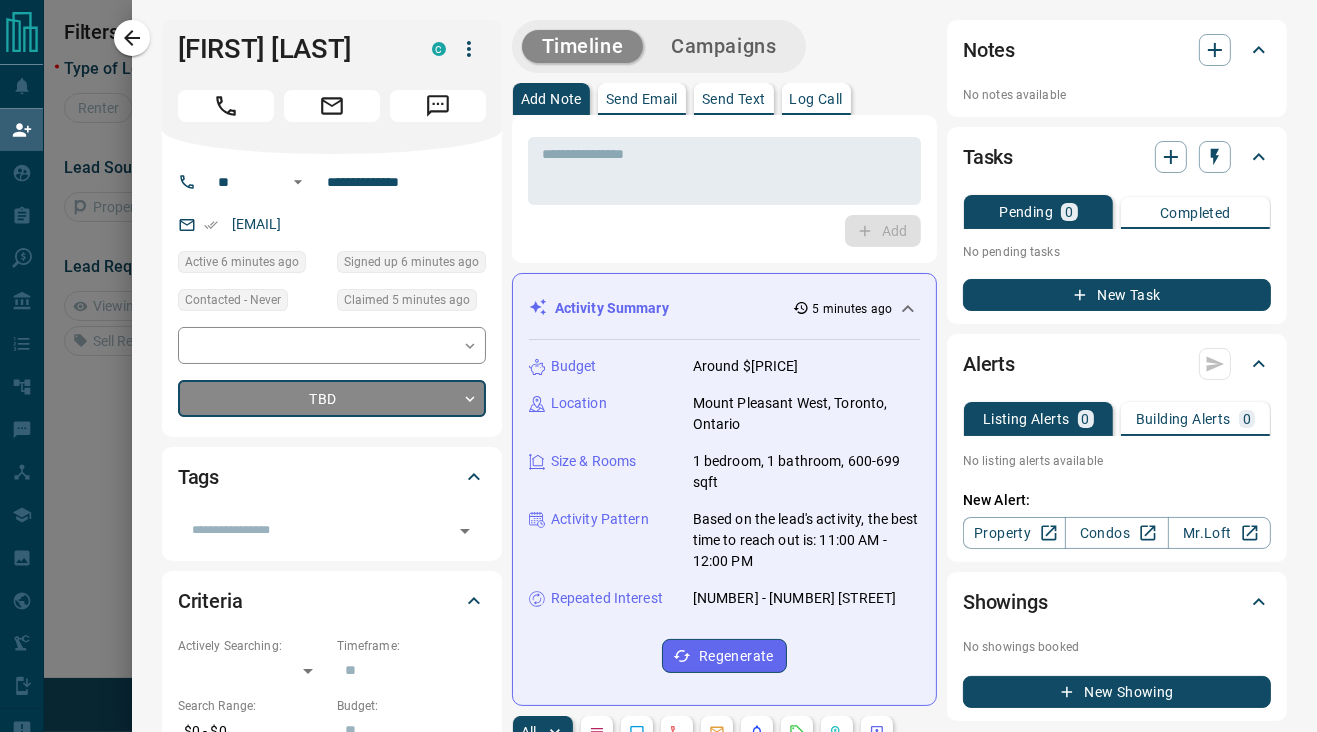 click on "Timeline Campaigns Add Note Send Email Send Text Log Call * ​ Add Activity Summary 5 minutes ago Budget Around $2090 Location Mount Pleasant West, Toronto, Ontario Size & Rooms 1 bedroom, 1 bathroom, 600-699 sqft Activity Pattern Based on the lead's activity, the best time to reach out is:  11:00 AM - 12:00 PM Repeated Interest 2402 - 30 Inn On The Park Regenerate All ​ 11:55 am Aug 6 2025 Lead Claimed Daaron Johnston Group claimed Ali from the lead pool   11:55 am Aug 6 2025 Lead Profile Updated  updated the following fields: Last Name :  Shamkhani Phone :  6476293322 Country Code :  +1 11:55 am Aug 6 2025 Subscribed to All Communications Ali has Subscribed to receive All Communication Emails  11:55 am Aug 6 2025 User Registered Ali created an account on condos.ca 11:55 am Aug 6 2025 Viewed a Listing C 2402 - 30 Inn On The Park , Mount Pleasant West, Midtown | Central, Toronto 1 1 600 - 699  sqft $2,090 C12327813" at bounding box center (724, 1035) 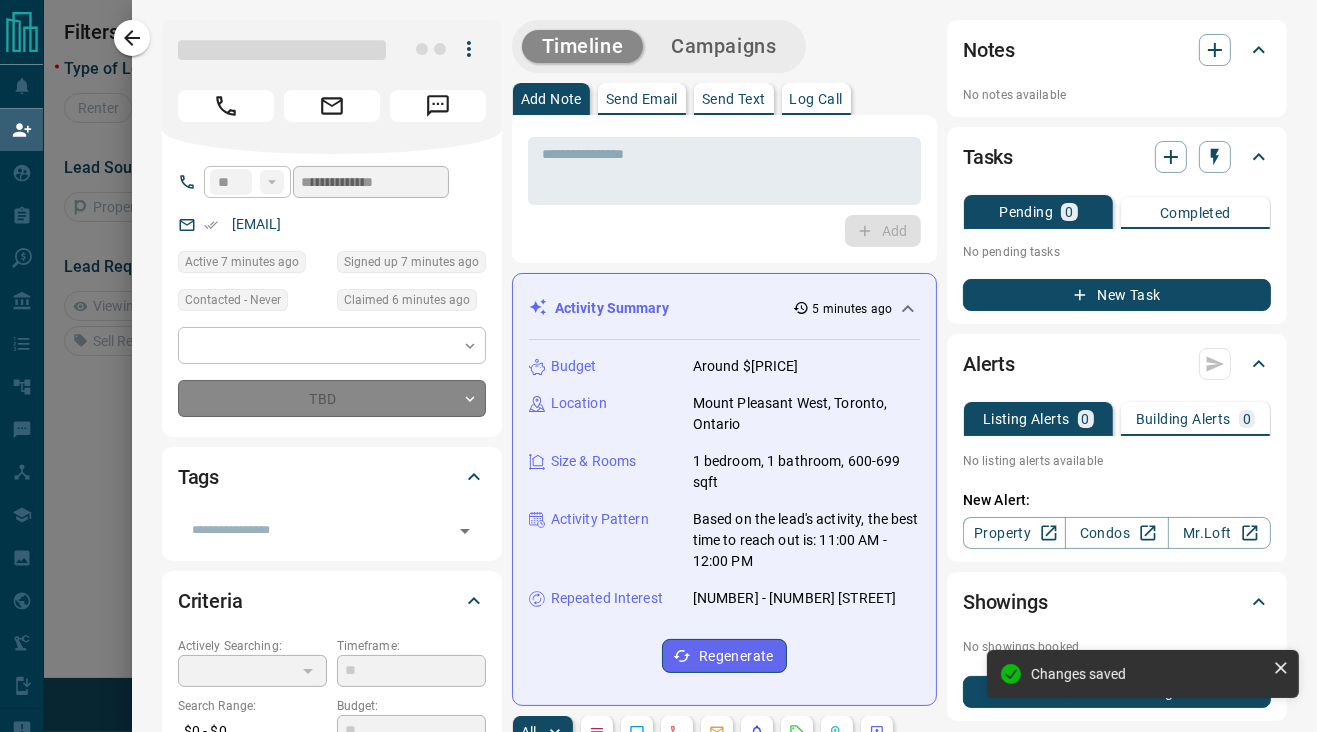 type on "**********" 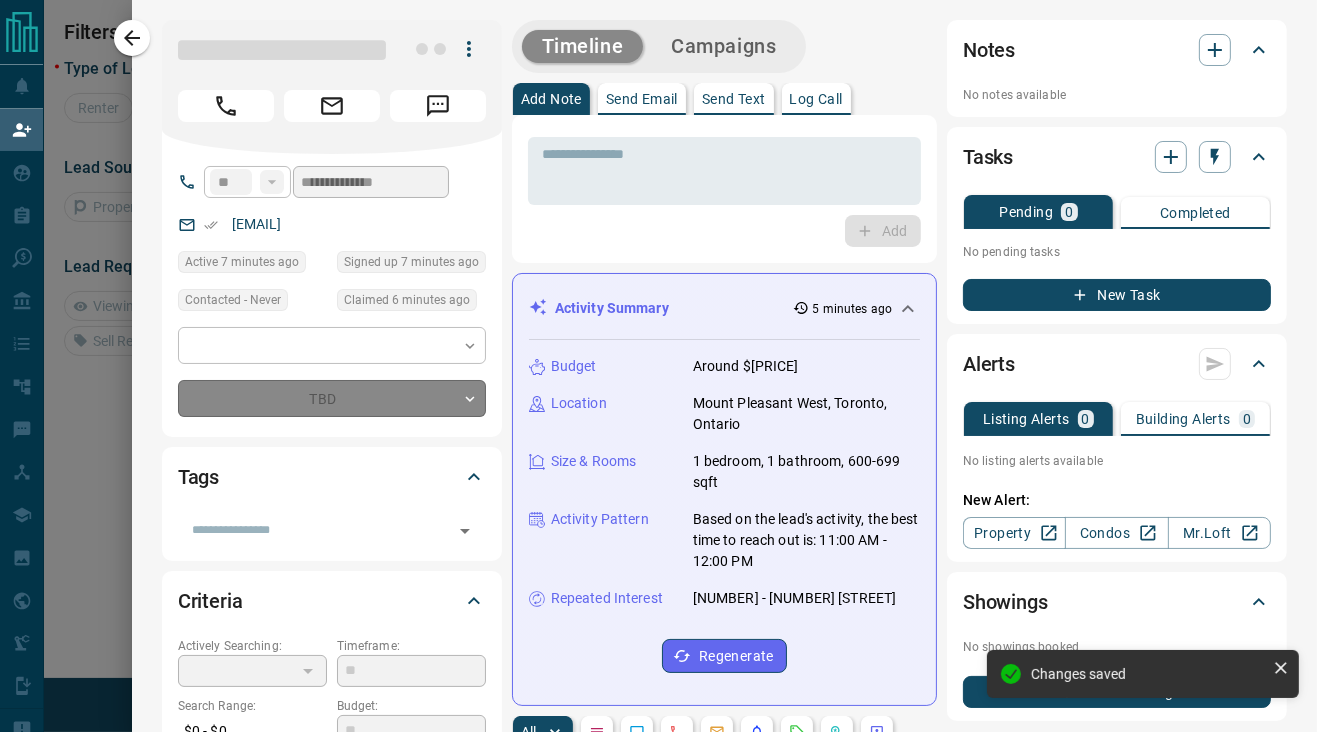 type on "*" 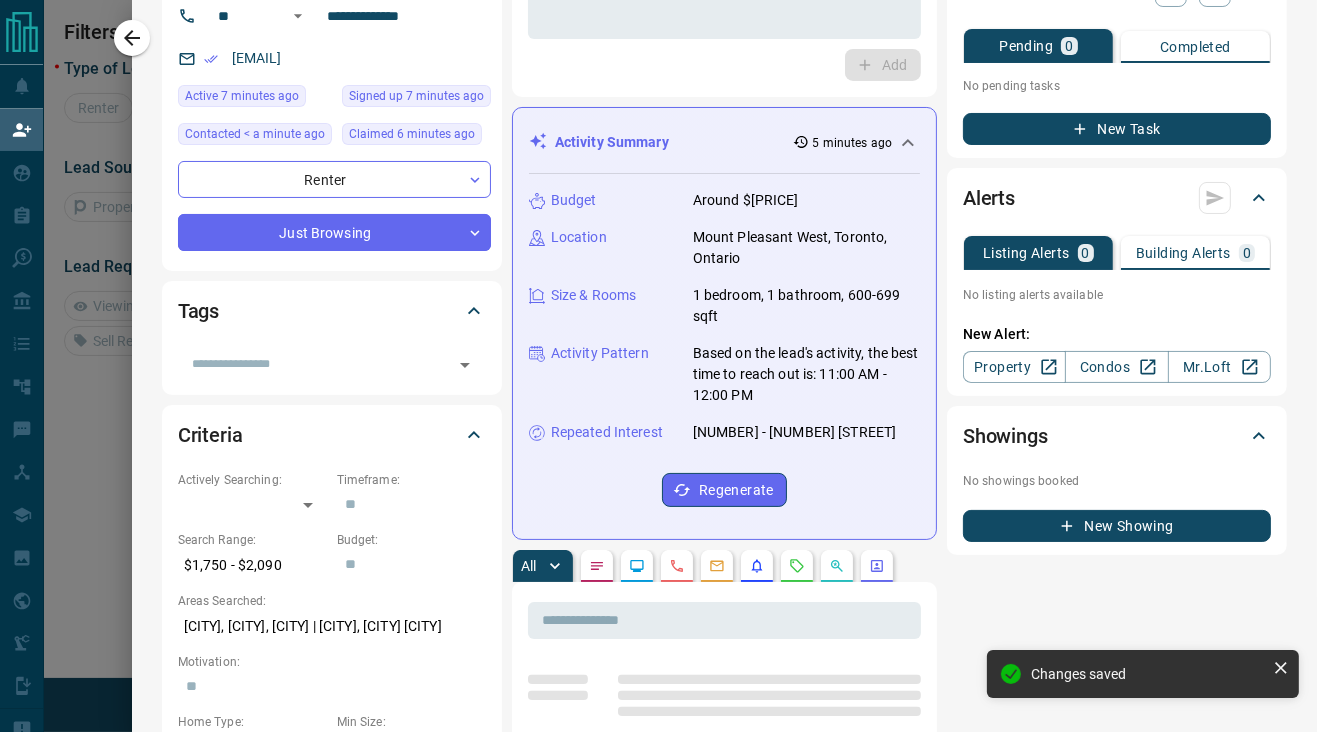 scroll, scrollTop: 500, scrollLeft: 0, axis: vertical 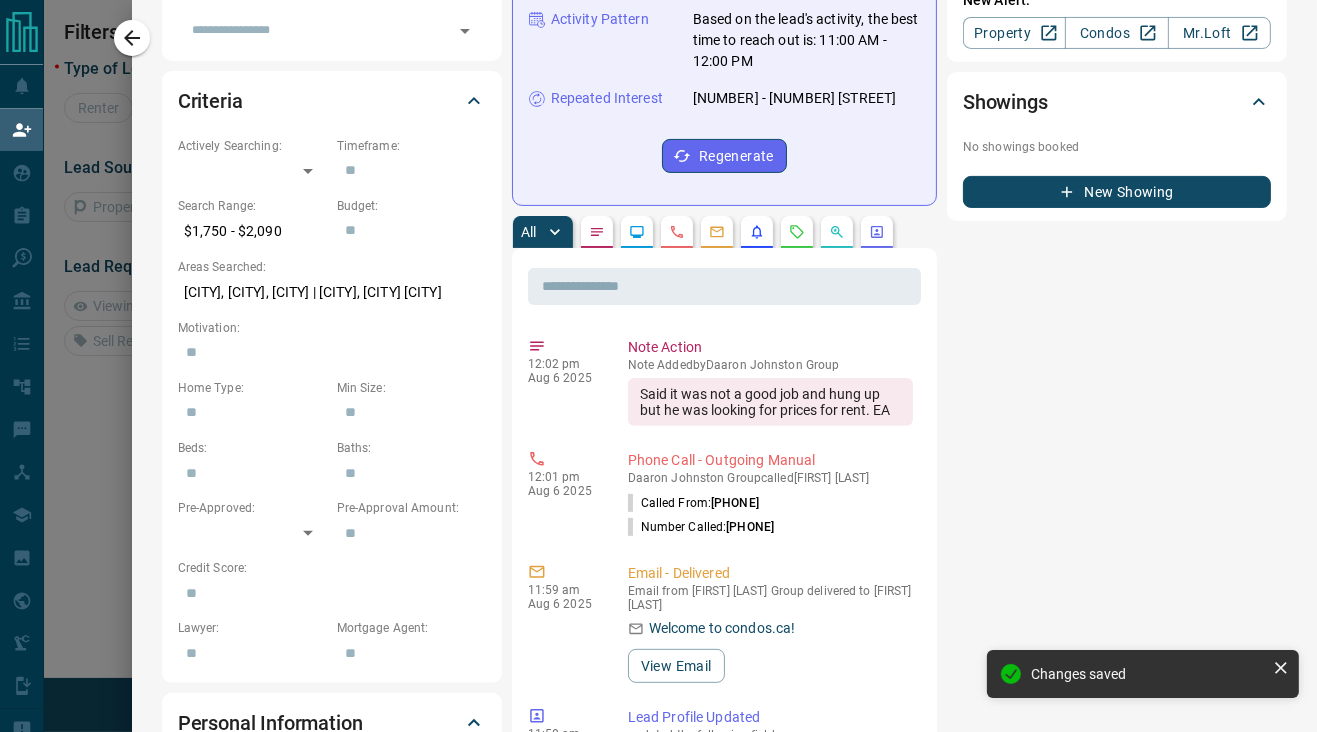 click on "Notes No notes available Tasks Pending 0 Completed No pending tasks New Task Alerts Listing Alerts 0 Building Alerts 0 No listing alerts available No building alerts available New Alert: Property Condos Mr.Loft Showings No showings booked New Showing" at bounding box center [1117, 620] 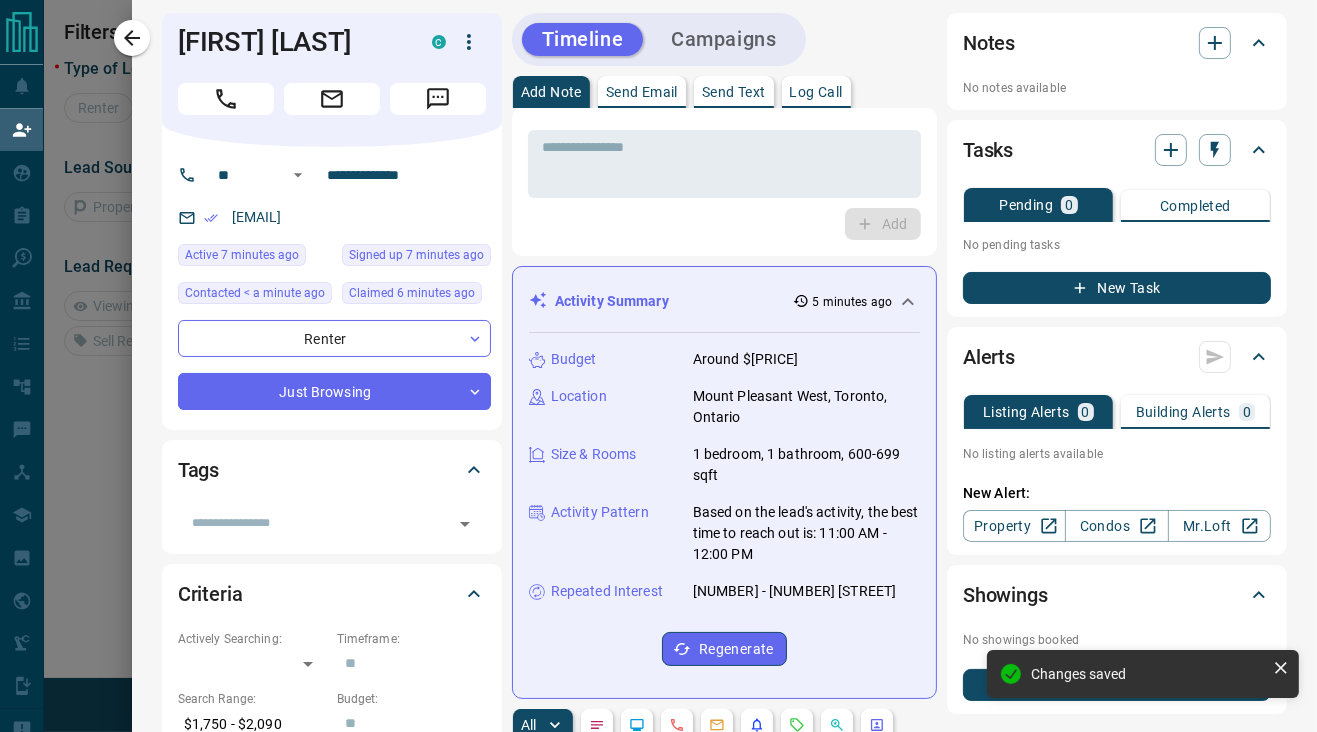 scroll, scrollTop: 0, scrollLeft: 0, axis: both 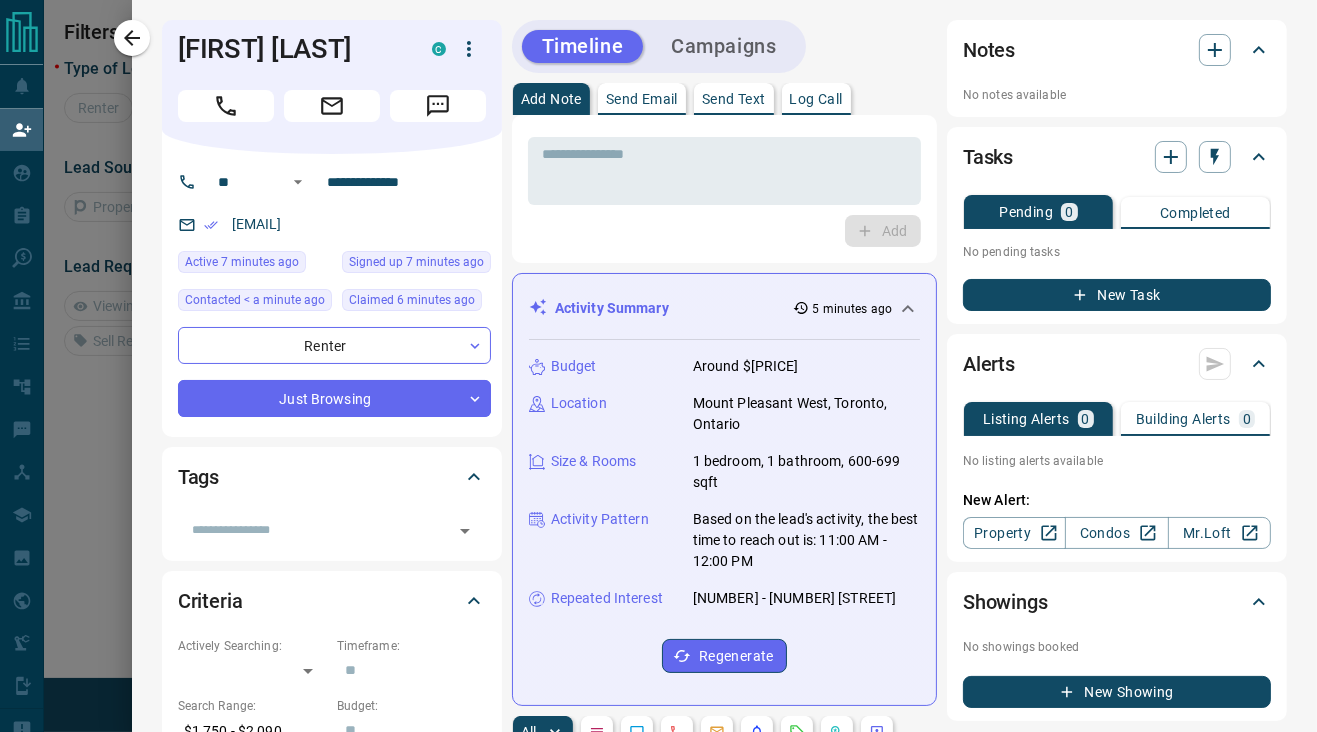 click at bounding box center (132, 38) 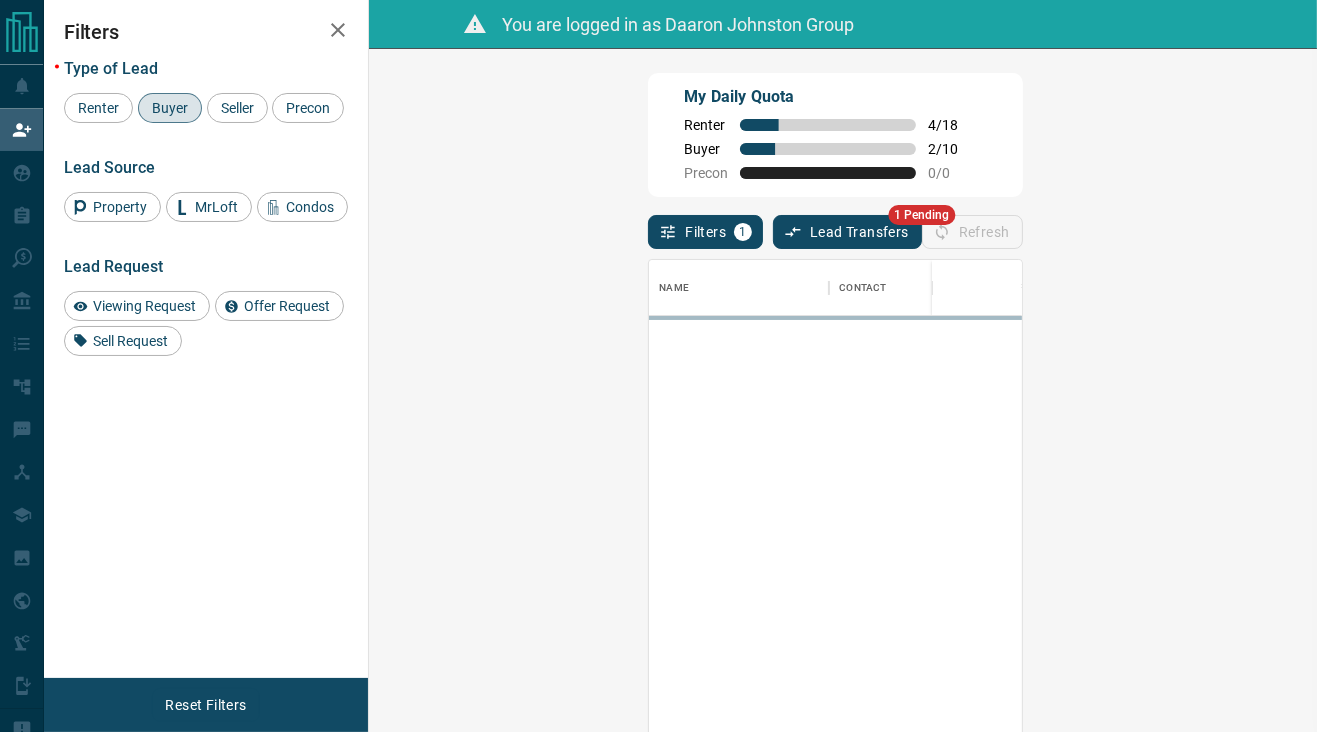 scroll, scrollTop: 15, scrollLeft: 16, axis: both 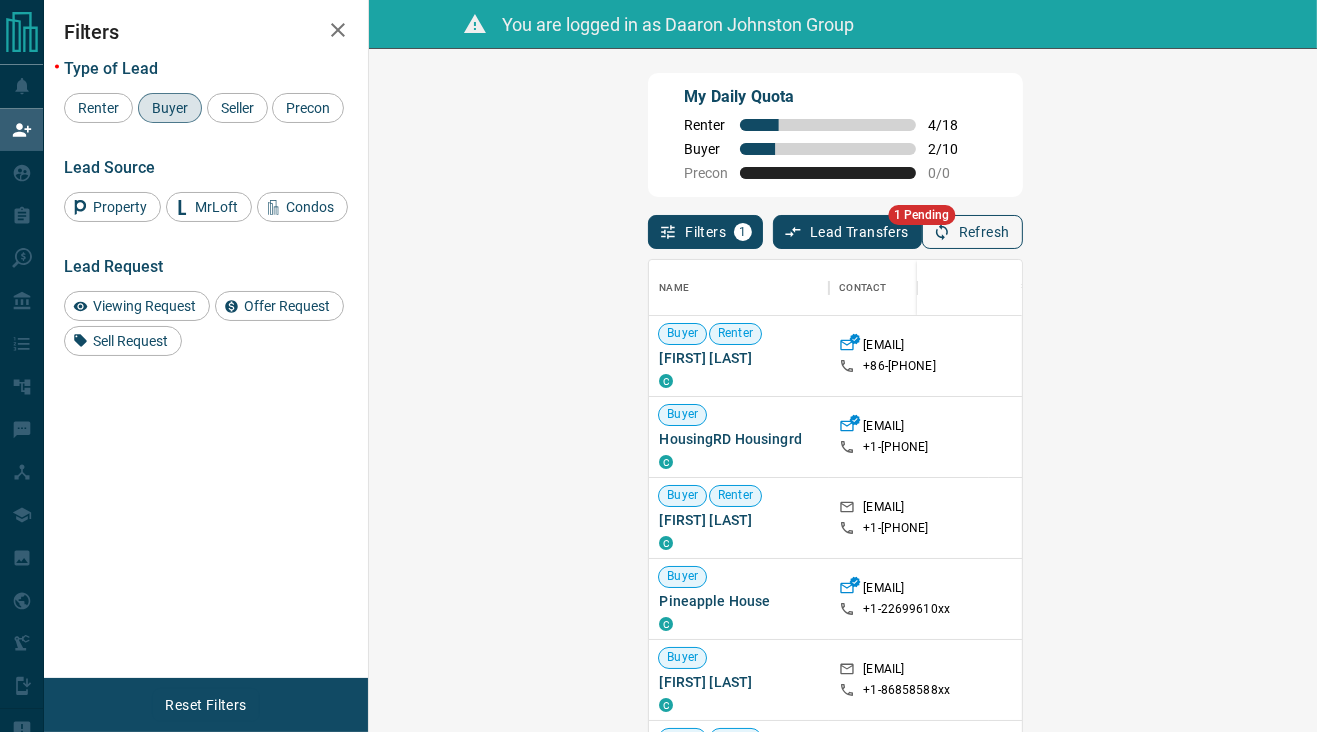 click on "Refresh" at bounding box center (972, 232) 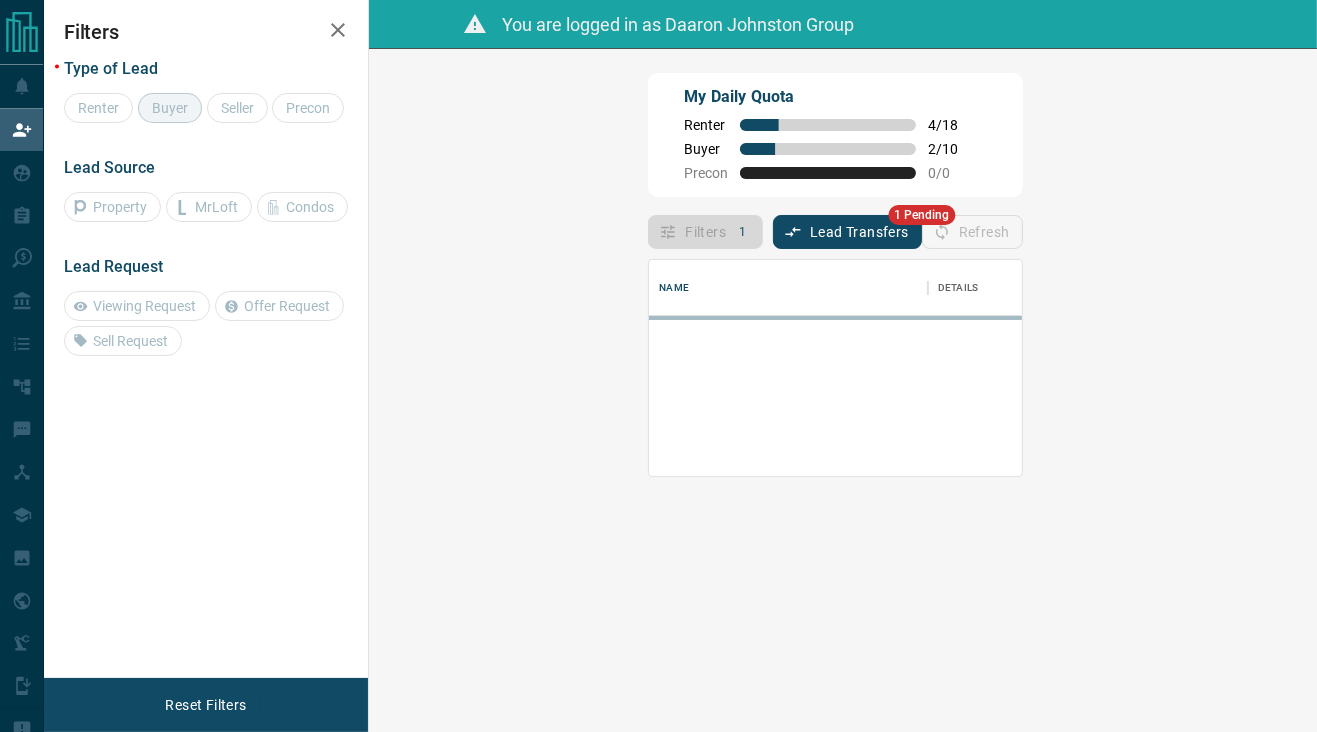 scroll, scrollTop: 16, scrollLeft: 16, axis: both 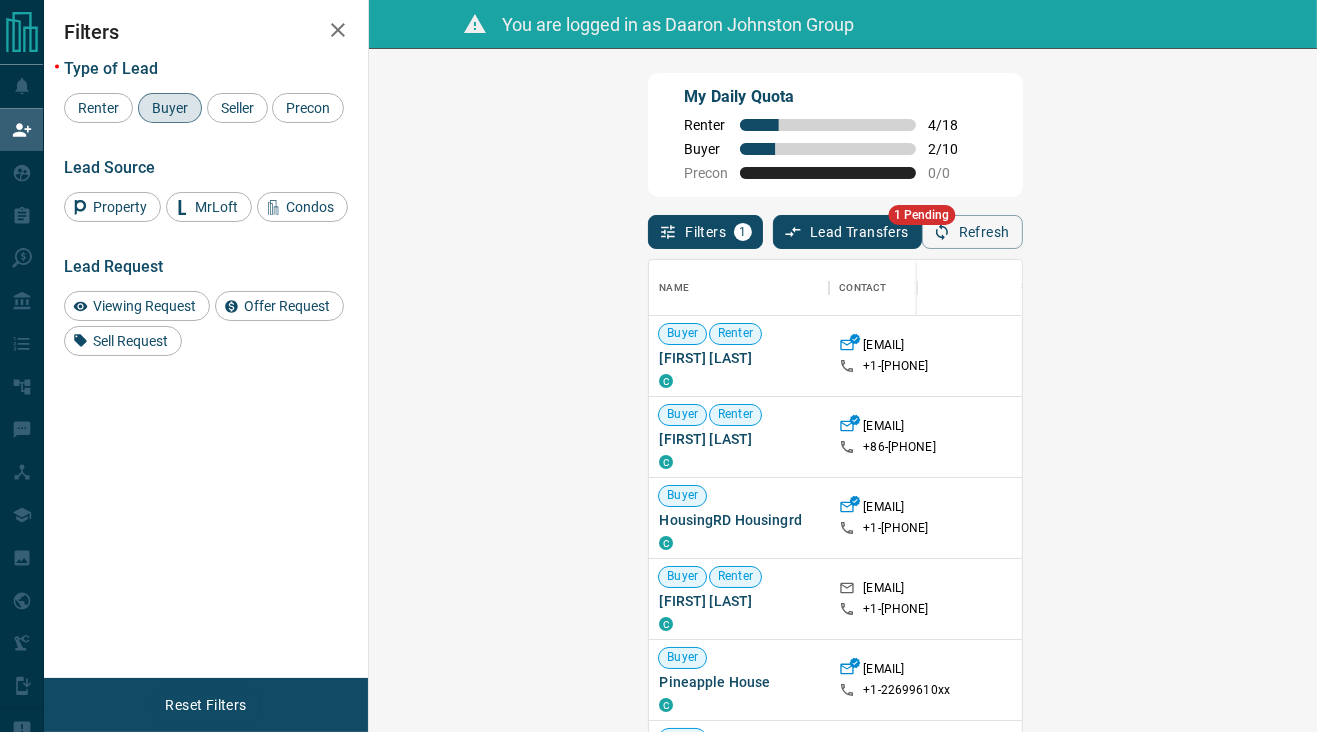 click 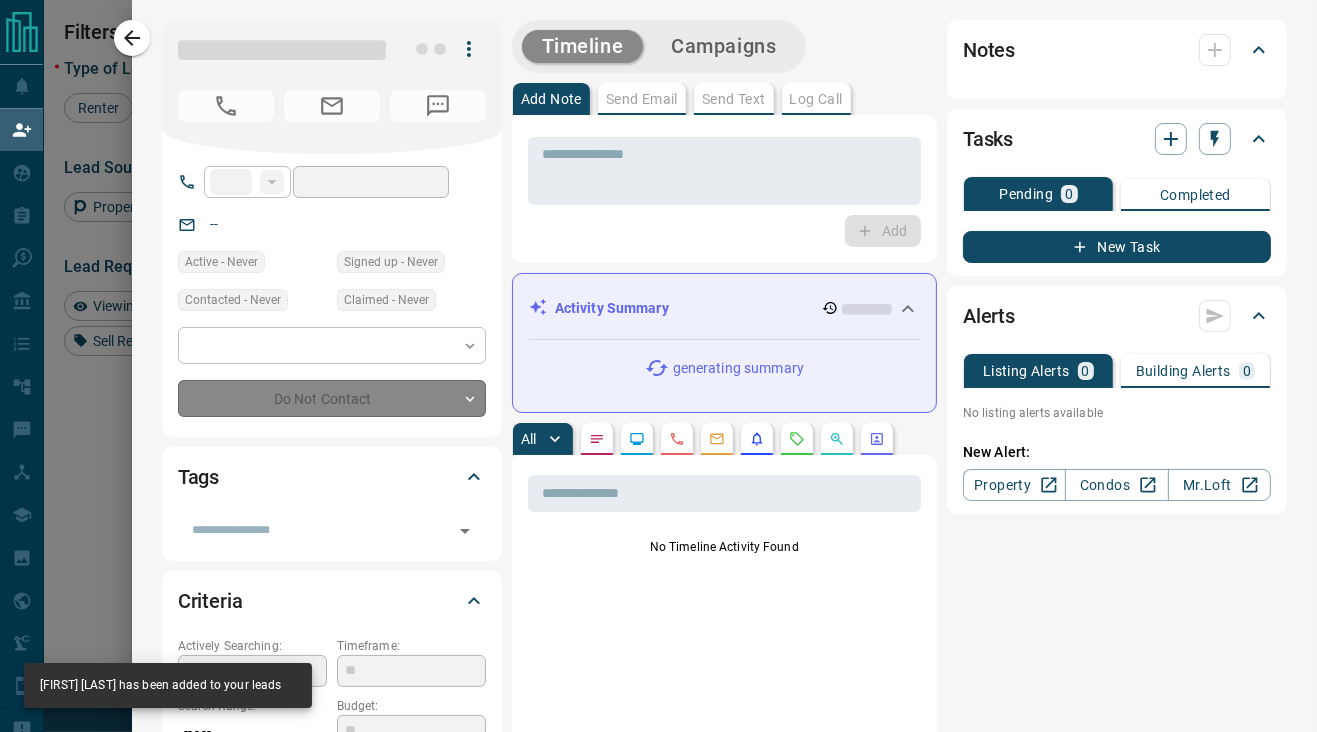 type on "**" 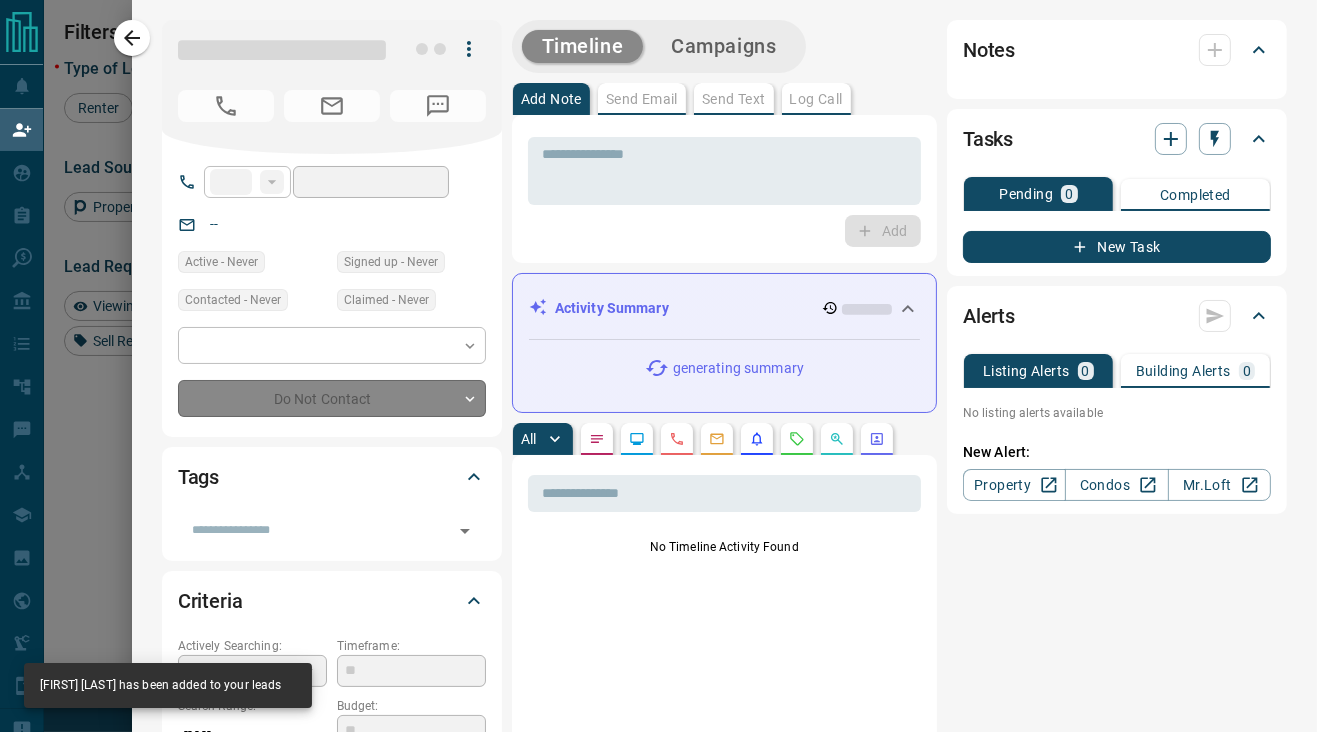 type on "**********" 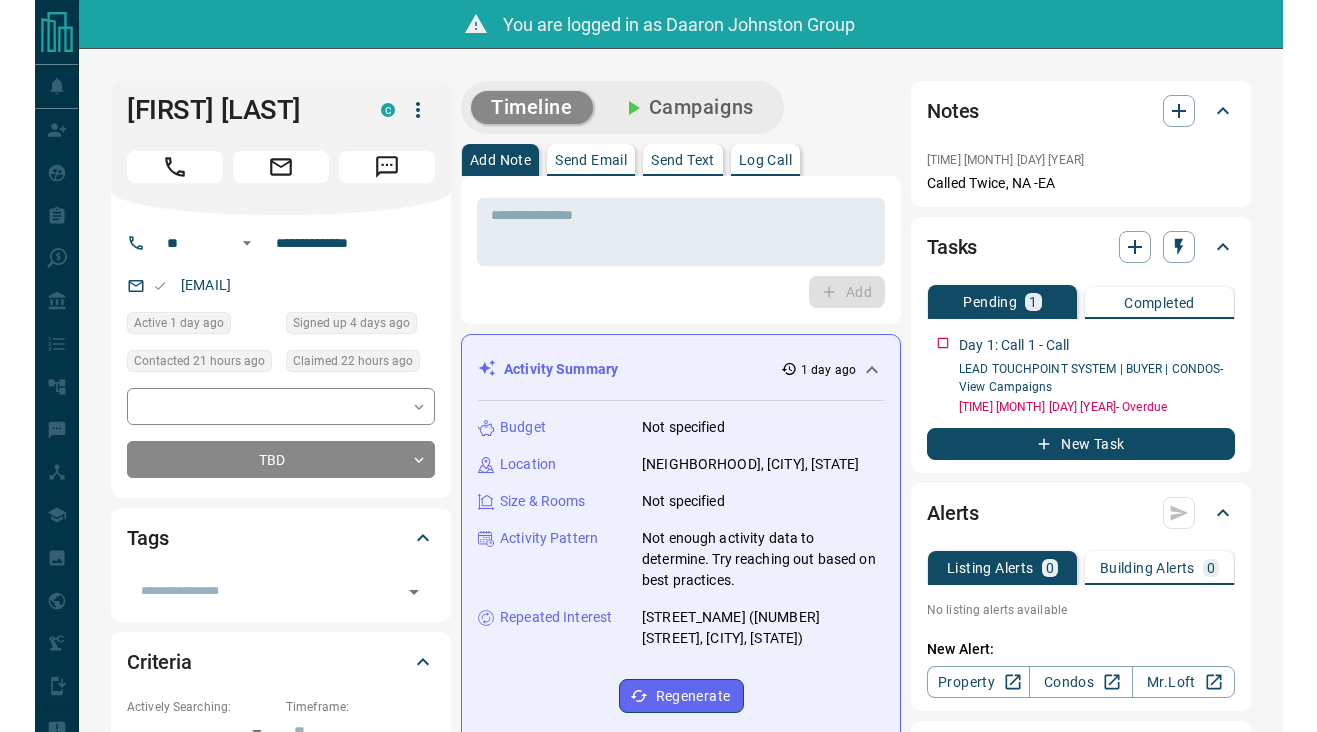 scroll, scrollTop: 0, scrollLeft: 0, axis: both 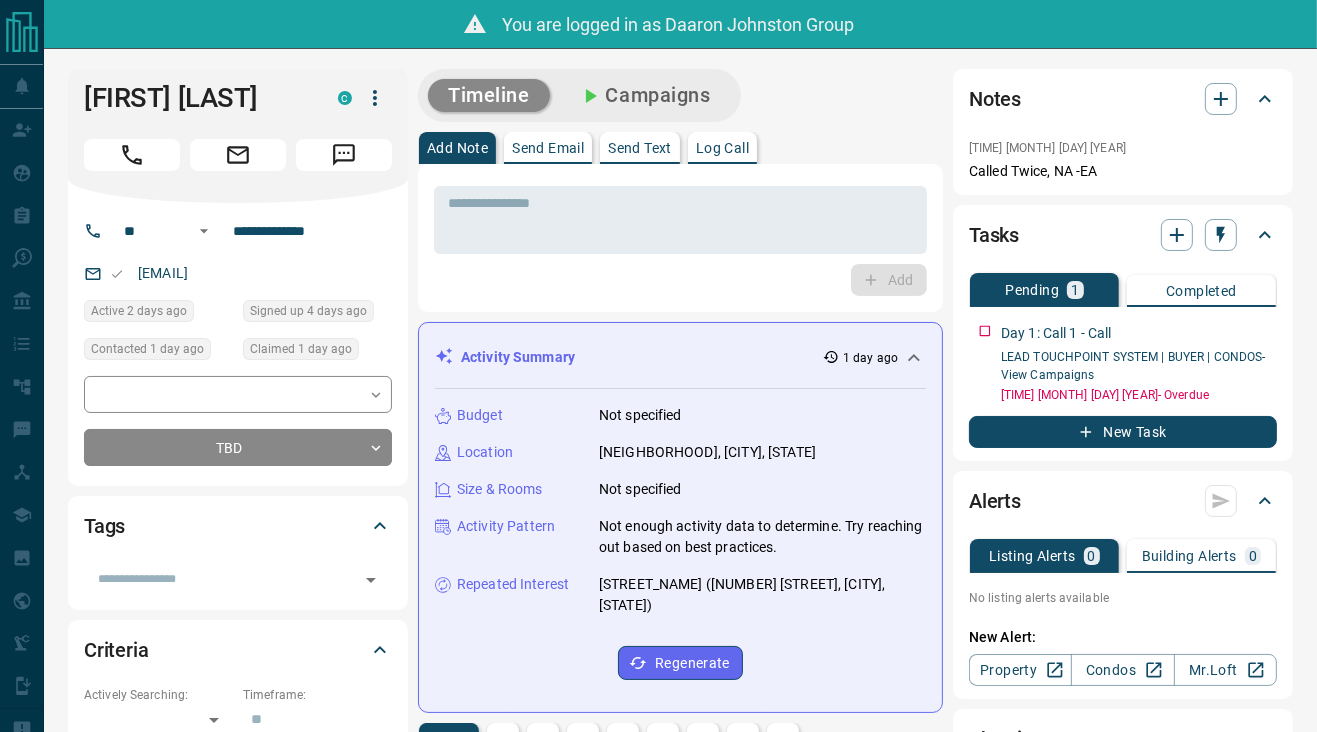 click on "Timeline Campaigns" at bounding box center (680, 95) 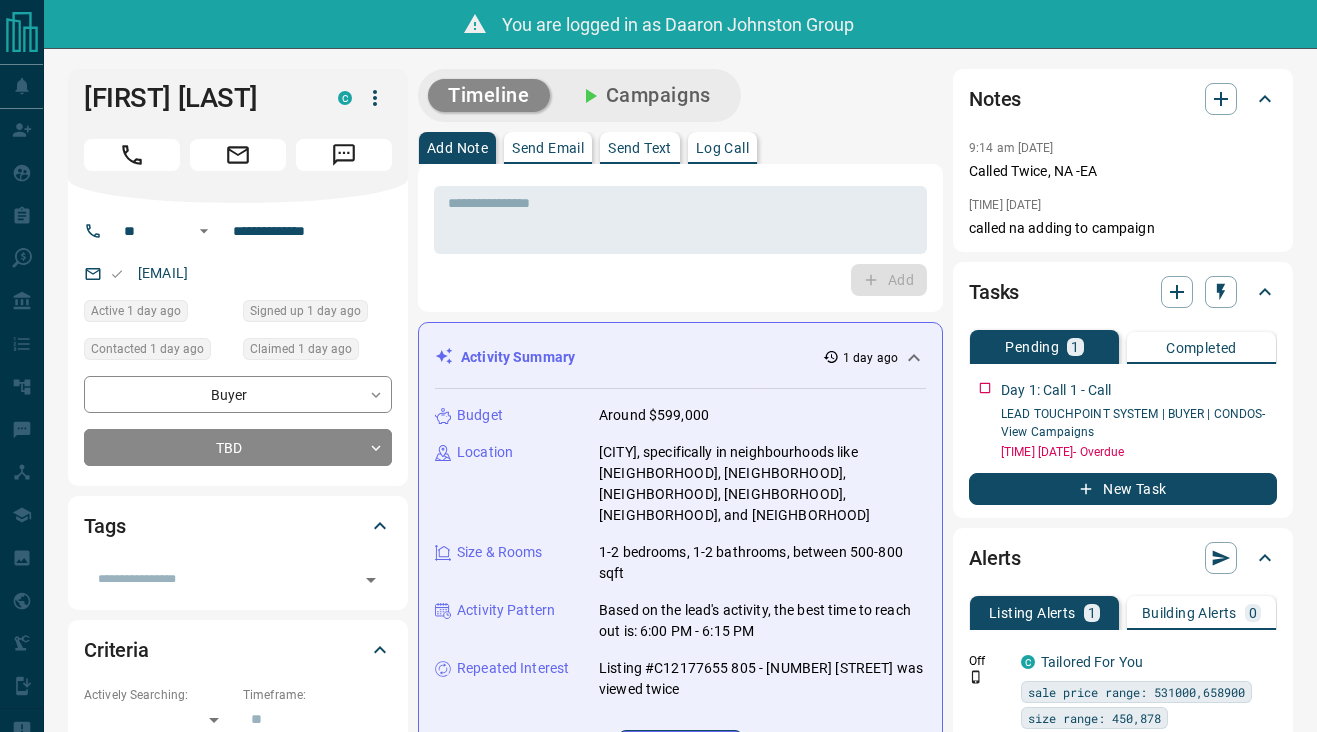 scroll, scrollTop: 0, scrollLeft: 0, axis: both 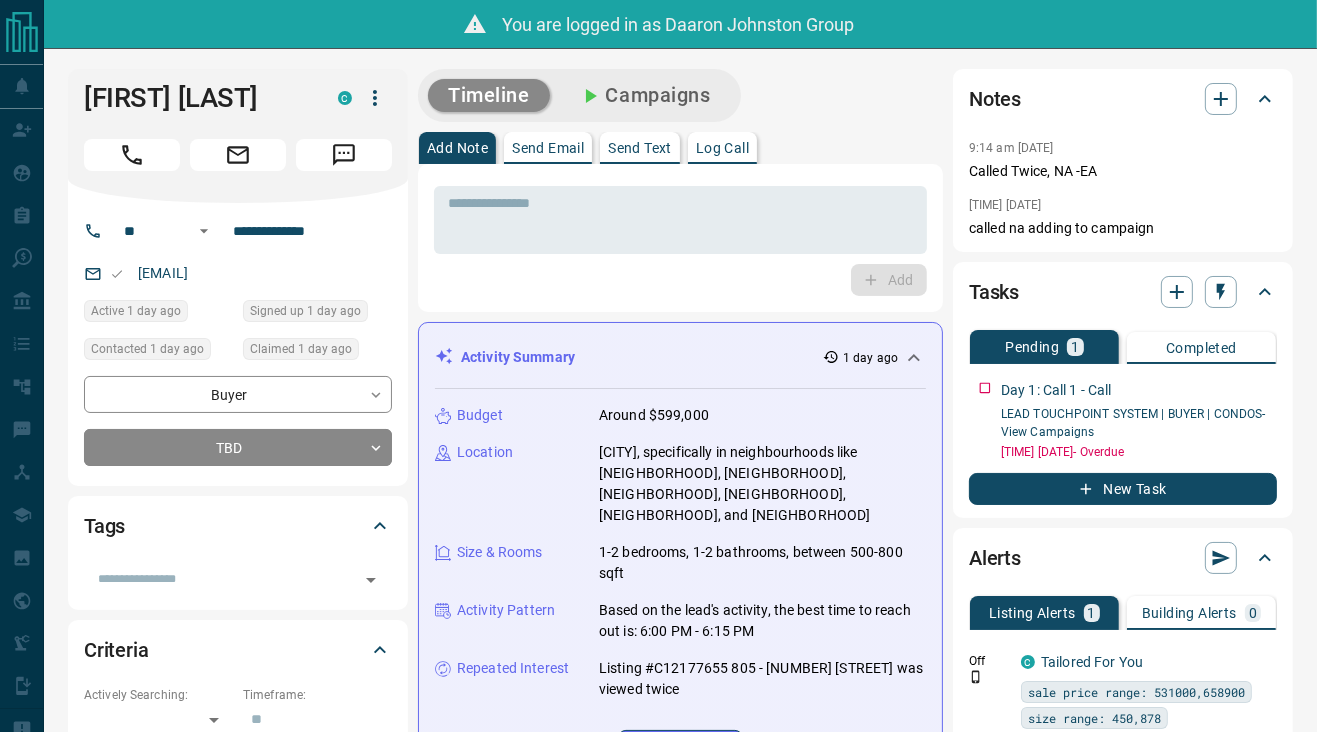 click on "Timeline Campaigns" at bounding box center (680, 95) 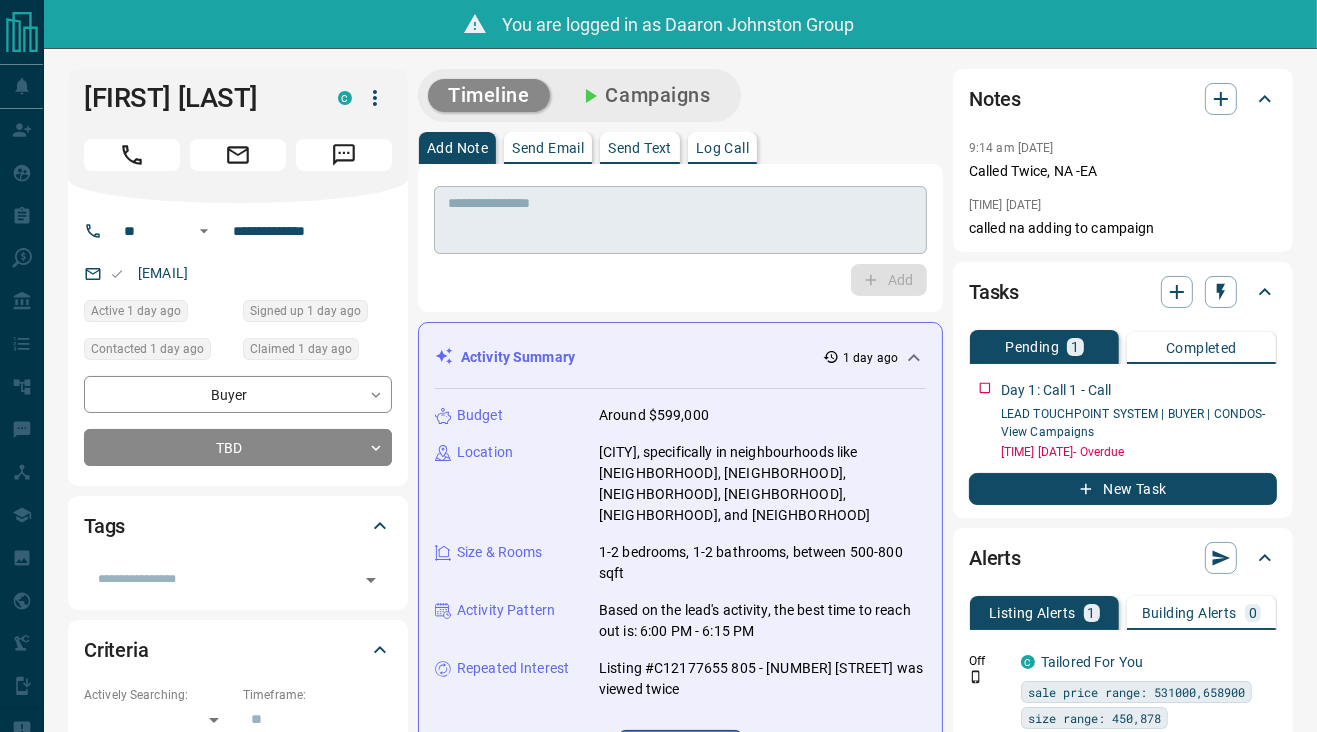 click at bounding box center [680, 220] 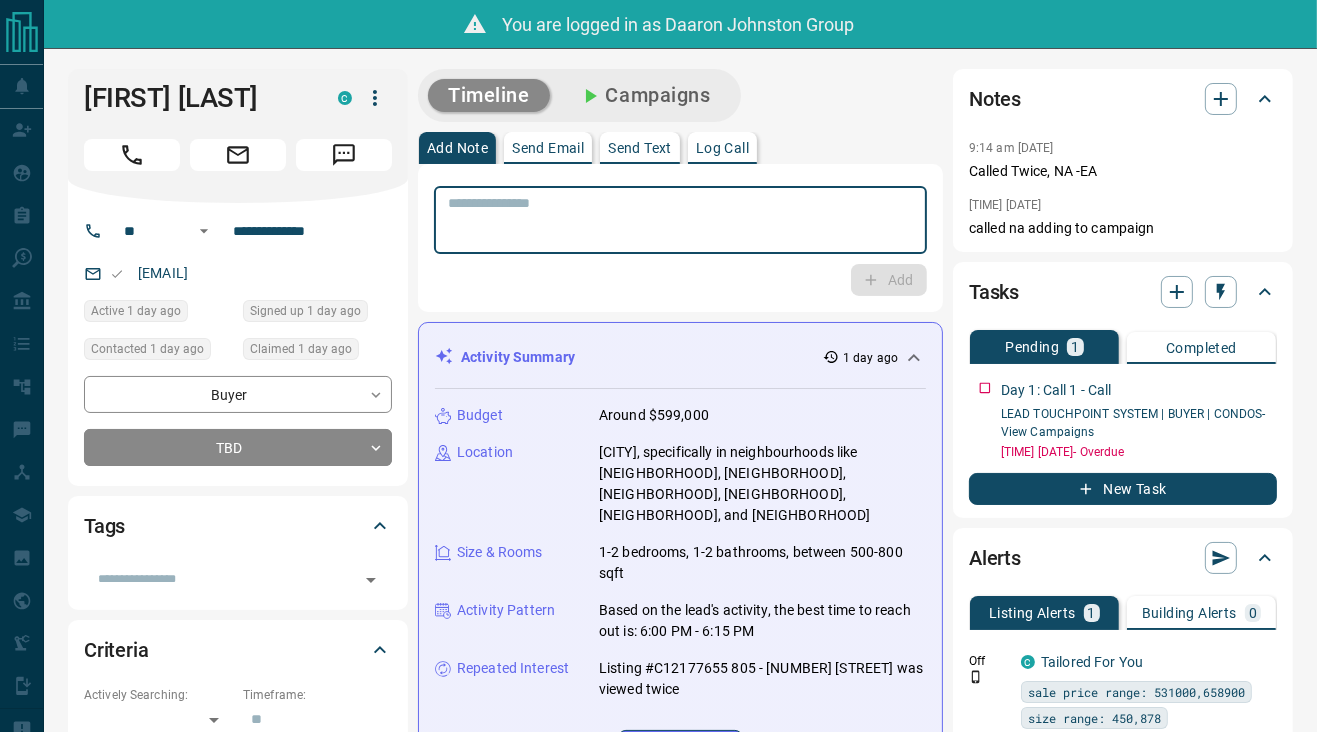 paste on "**********" 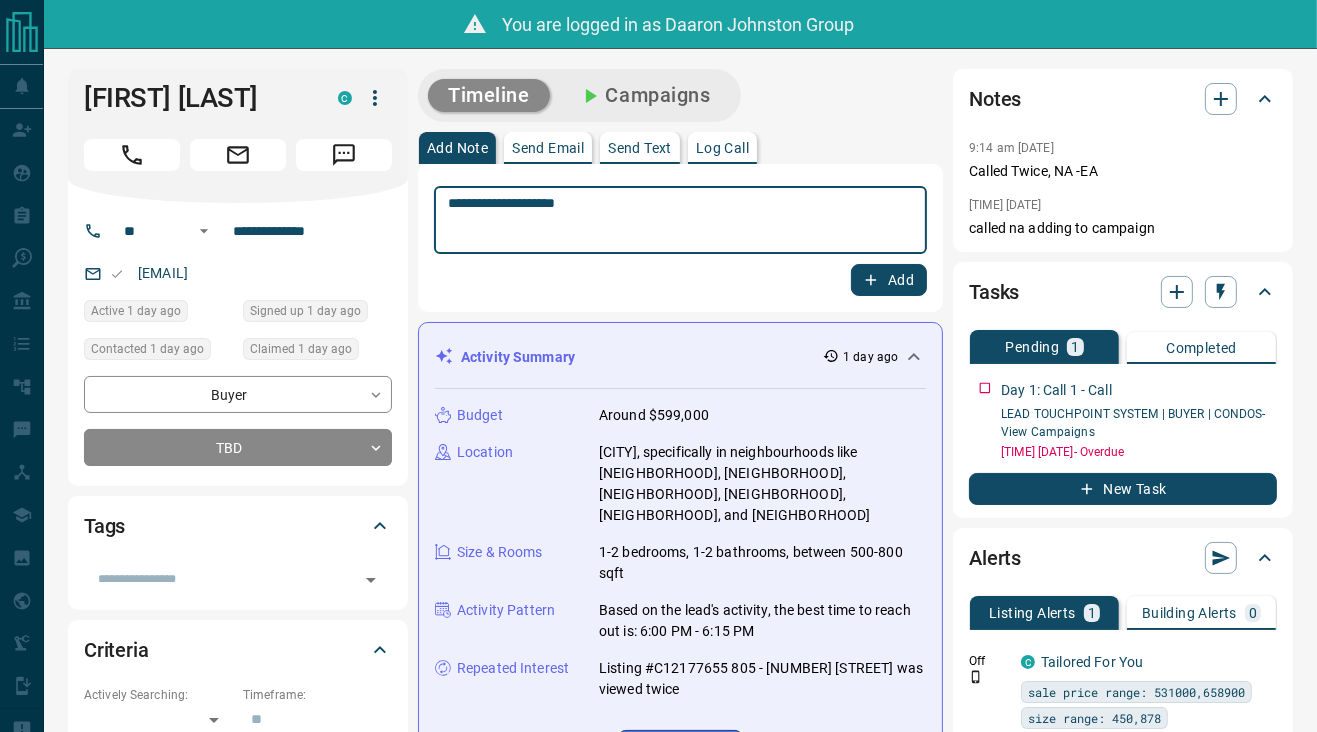 type on "**********" 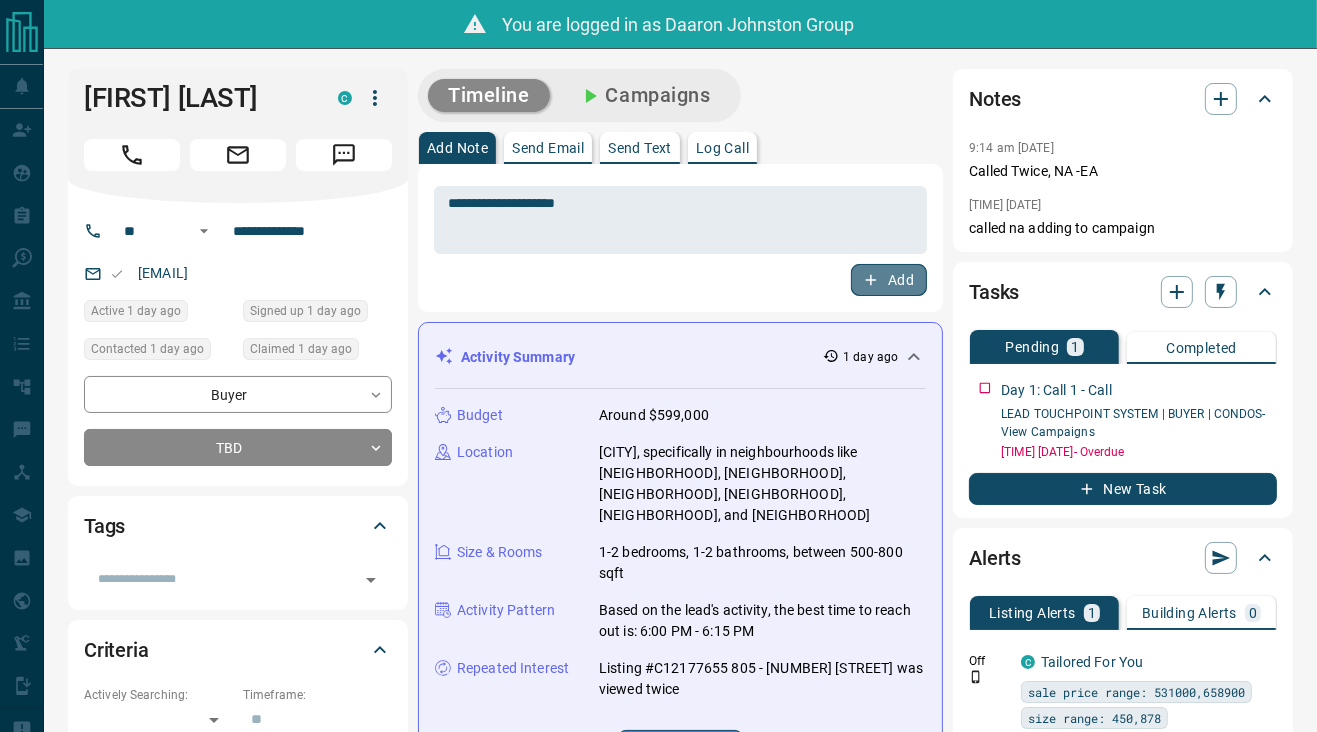 click 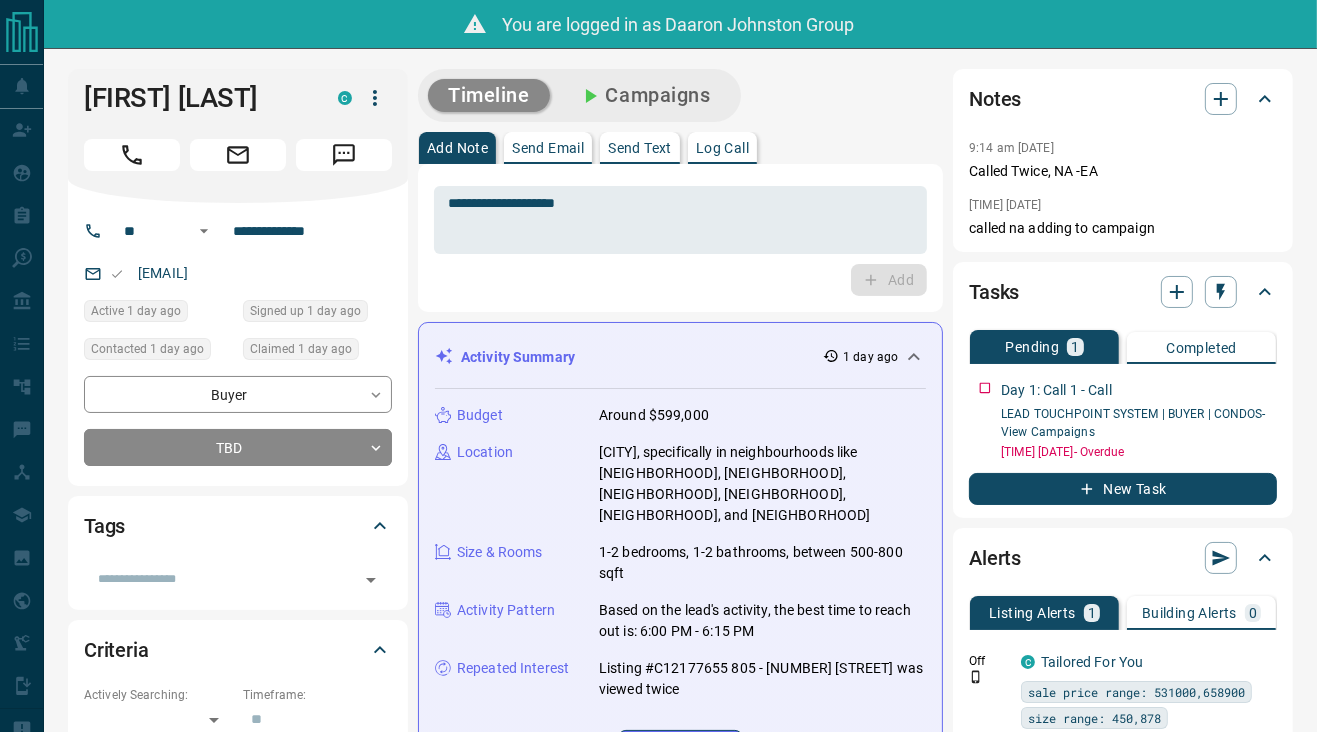 click on "**********" at bounding box center (680, 1305) 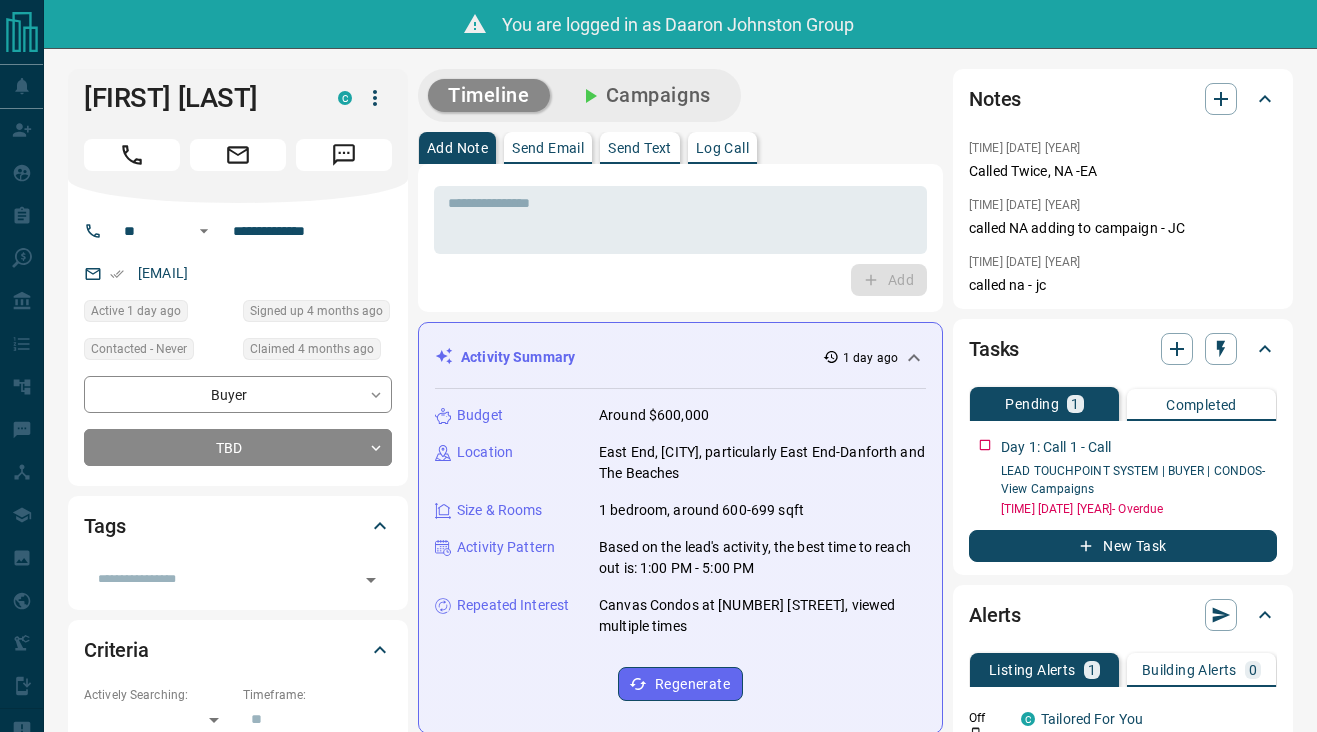 scroll, scrollTop: 0, scrollLeft: 0, axis: both 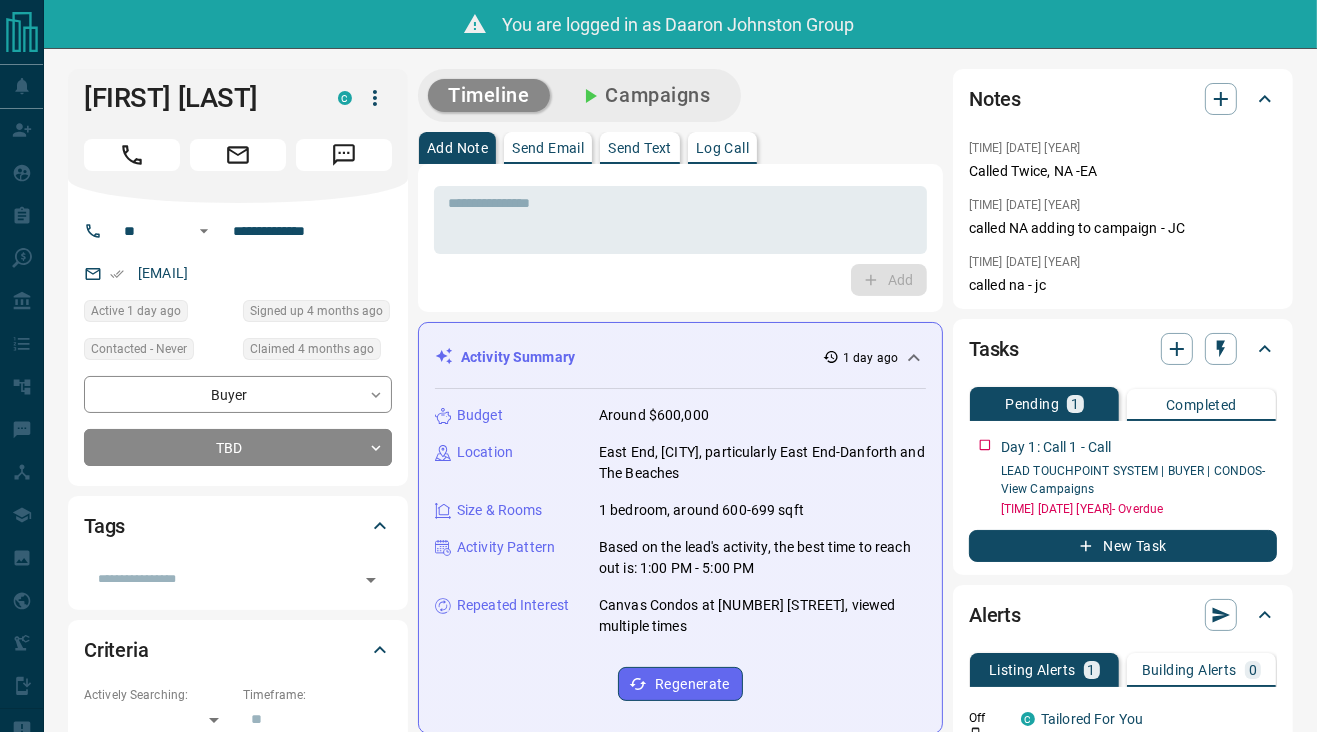 click on "Timeline Campaigns" at bounding box center [680, 95] 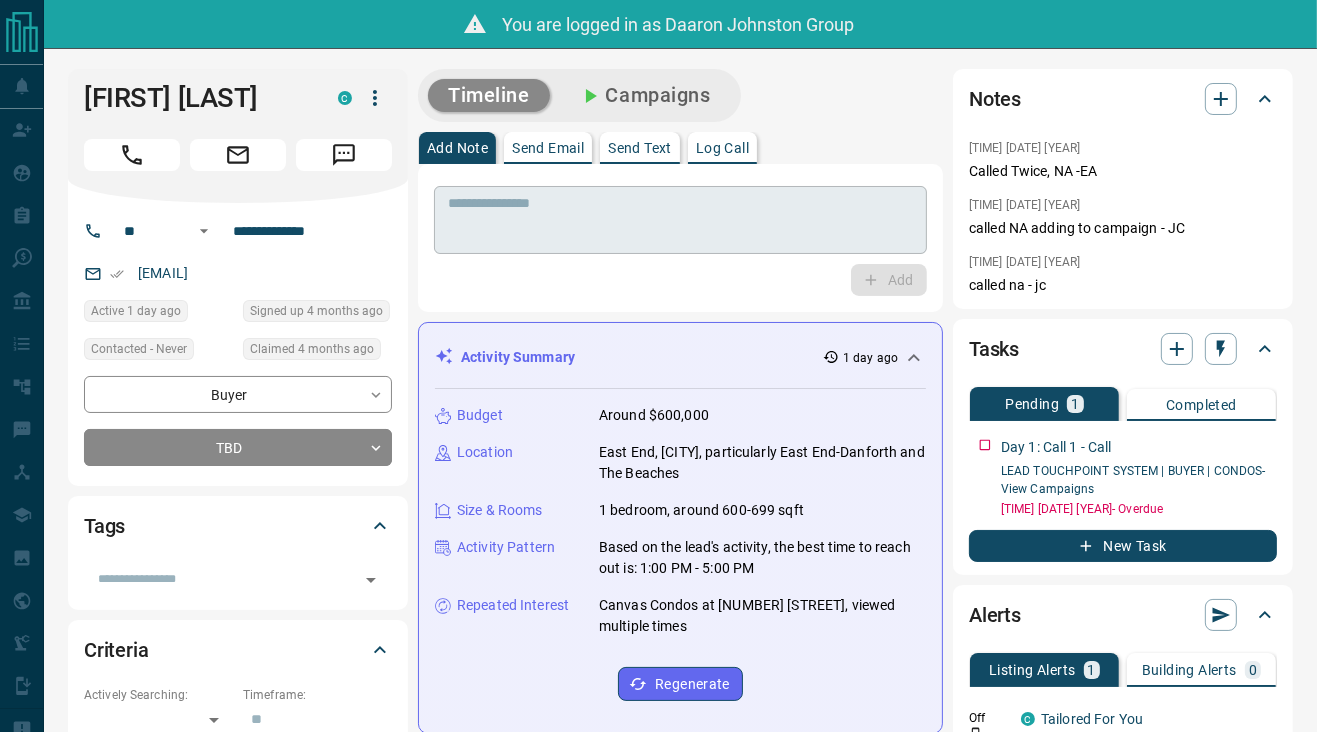 click at bounding box center (680, 220) 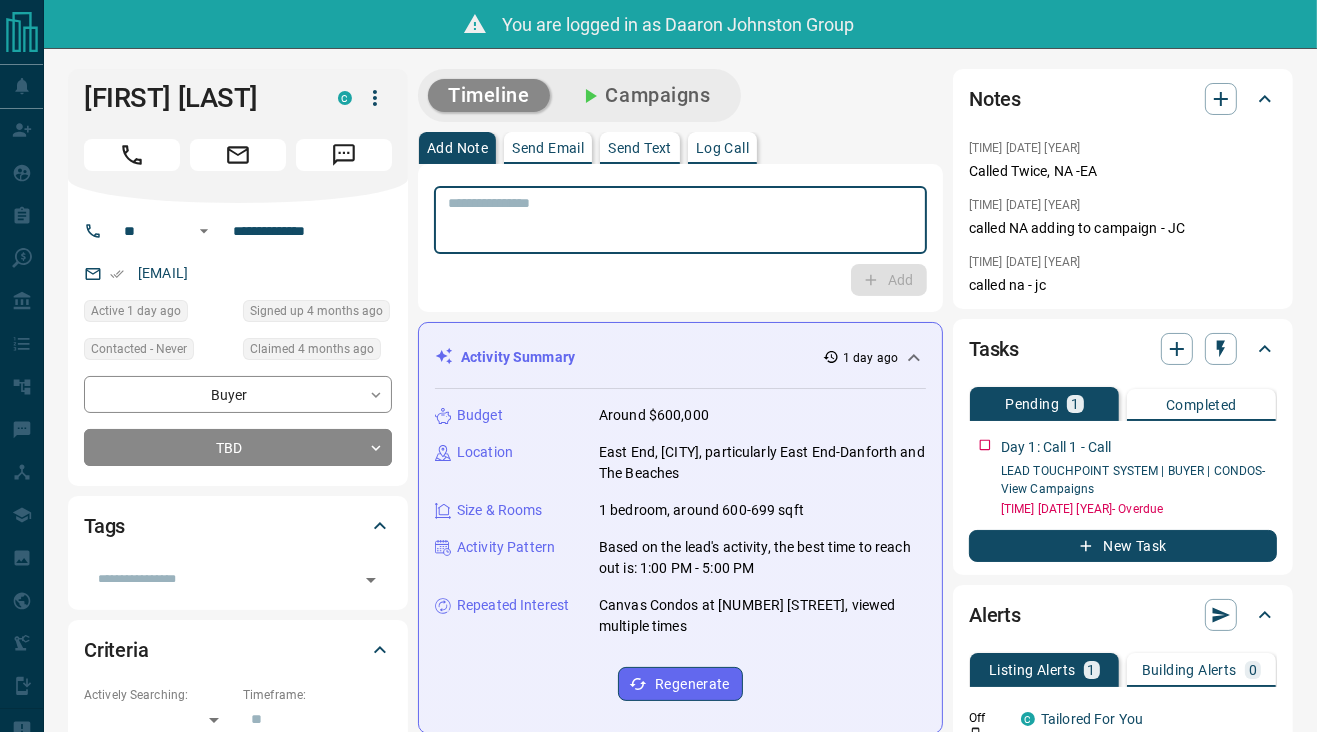 paste on "**********" 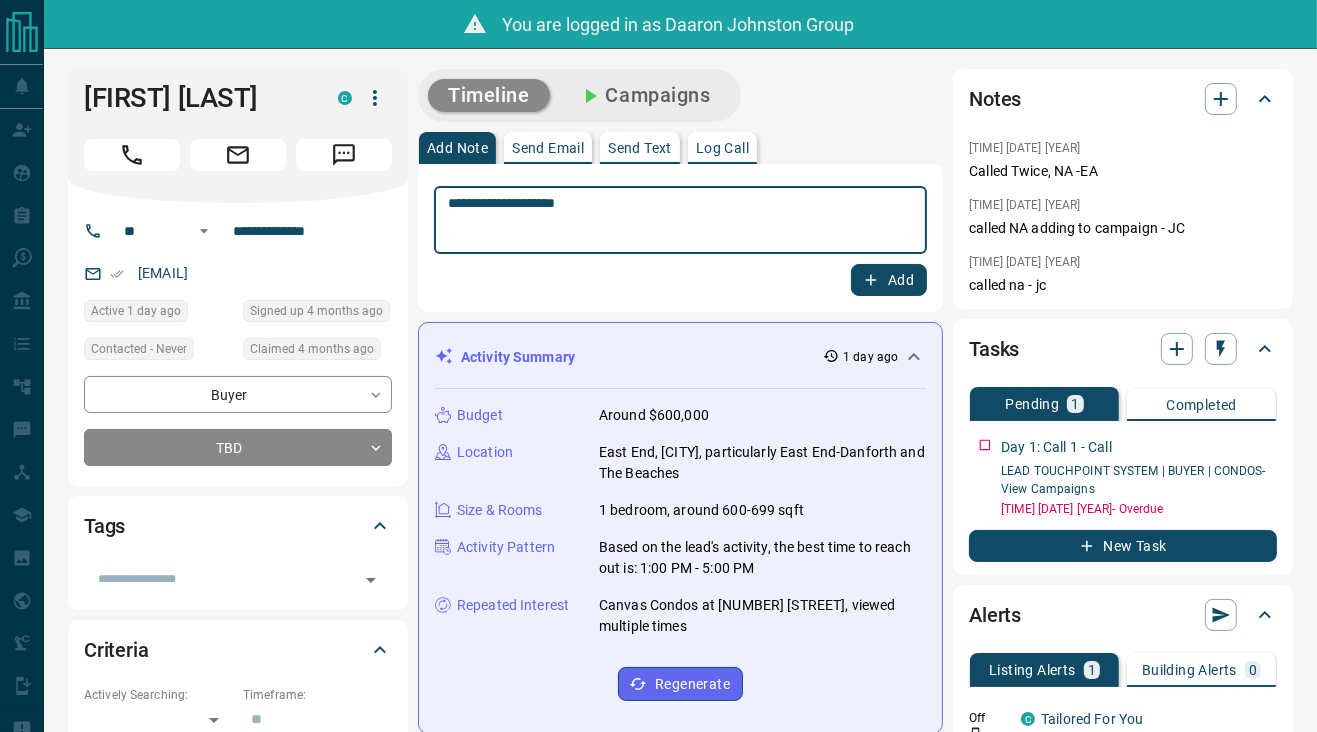 type on "**********" 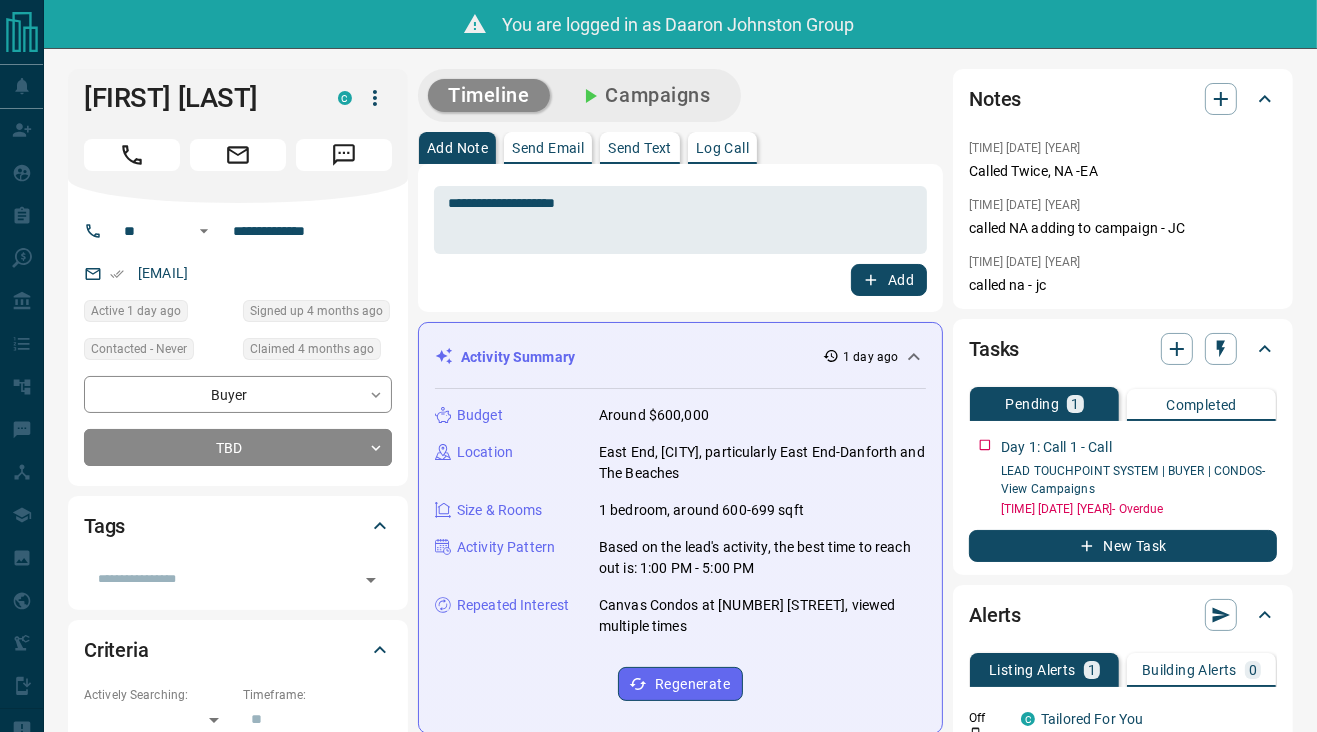 click on "Add Note Send Email Send Text Log Call" at bounding box center (680, 148) 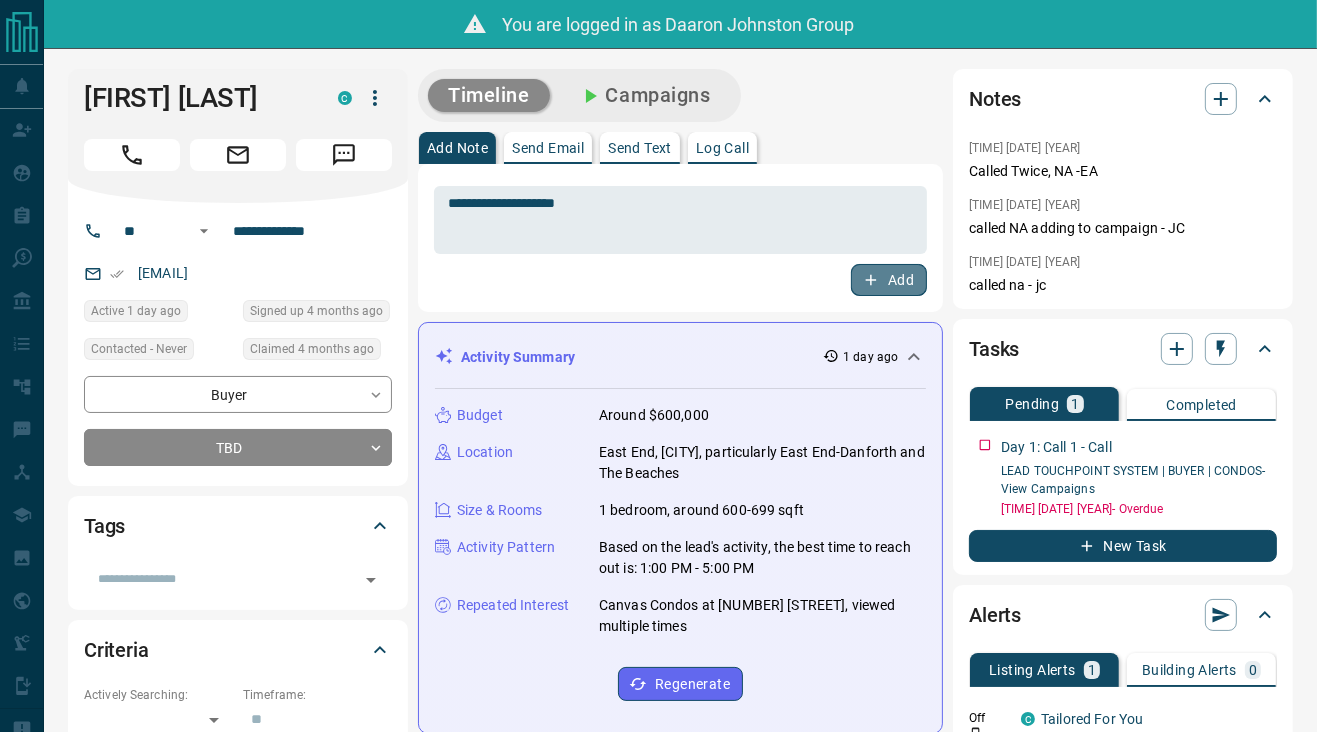 click on "Add" at bounding box center [889, 280] 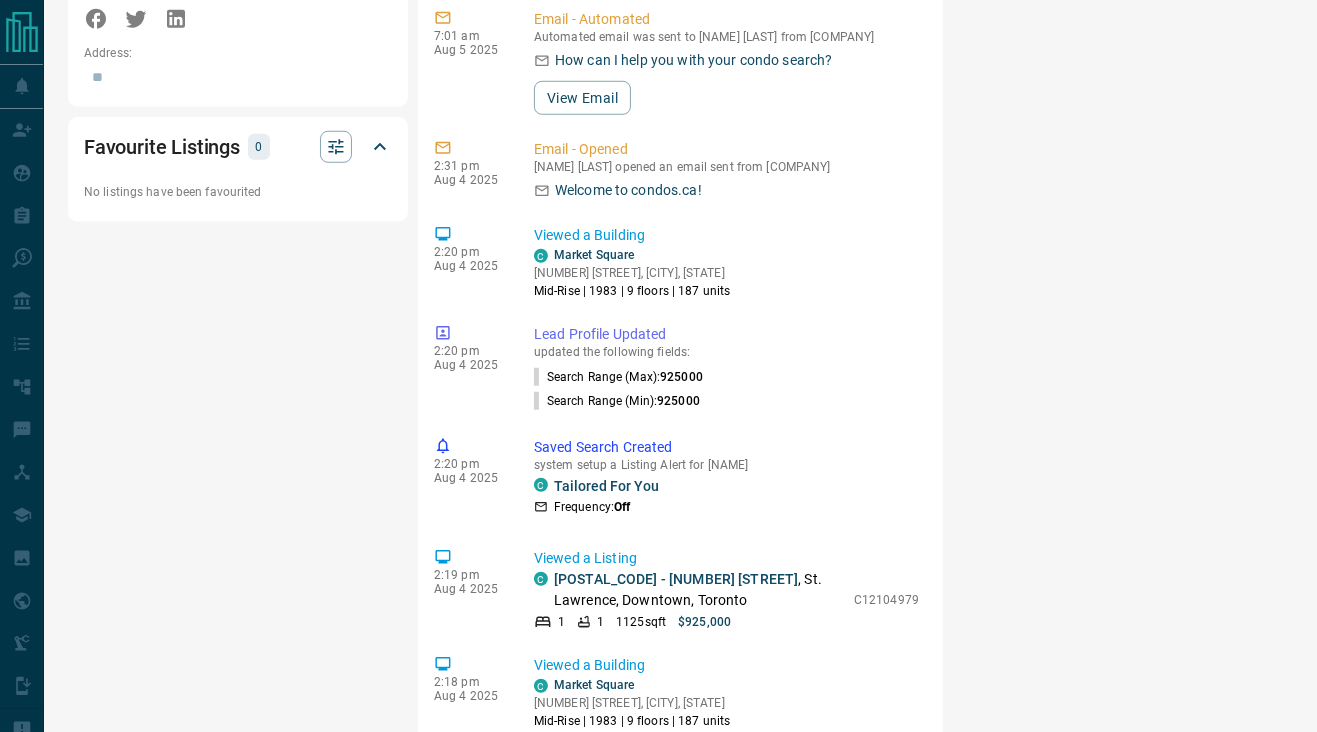 scroll, scrollTop: 1666, scrollLeft: 0, axis: vertical 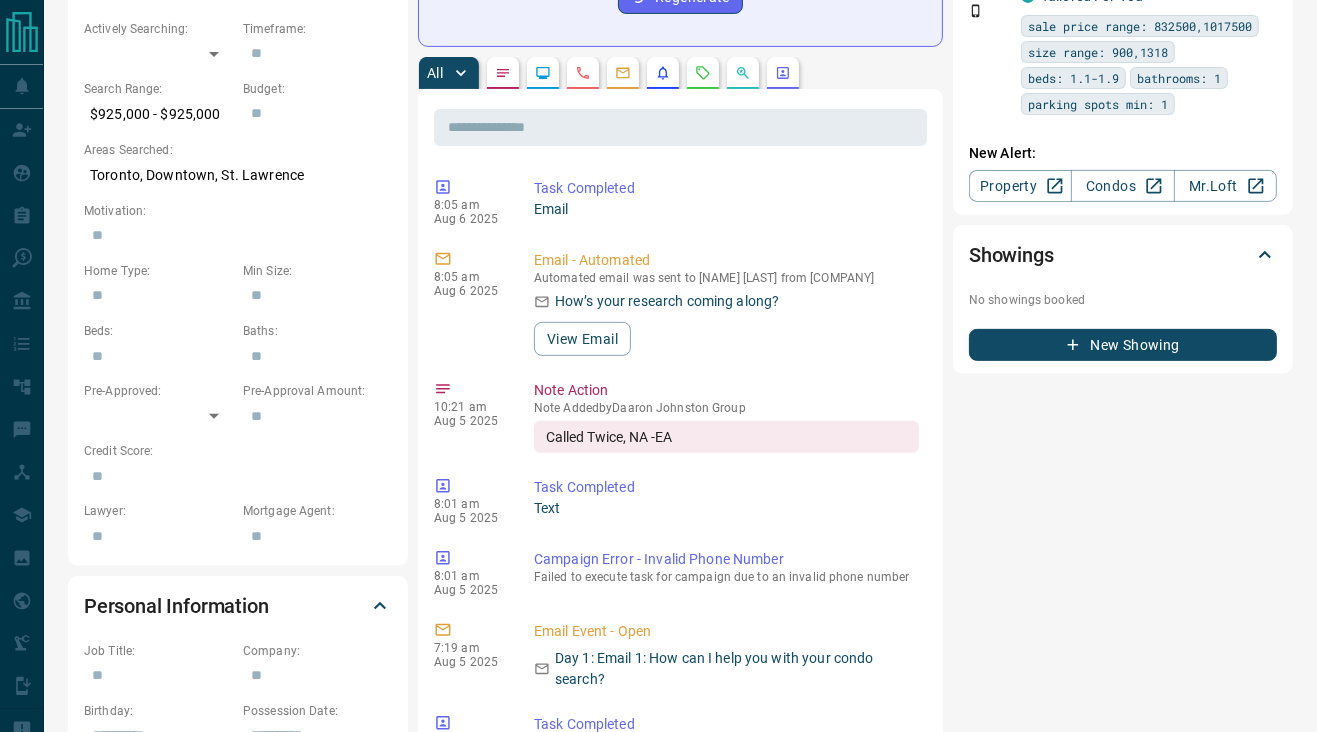 click on "Notes 10:21 am  Aug 5 2025 Called Twice, NA -EA 2:11 pm  Aug 4 2025 Called Twice, NA -EA Tasks Pending 1 Completed Day 1: Call 1 - Call LEAD TOUCHPOINT SYSTEM | BUYER | CONDOS  - View Campaigns 2:13 p.m. Aug 04 2025  - Overdue New Task Alerts Listing Alerts 1 Building Alerts 0 Off C Tailored For You sale price range: 832500,1017500 size range: 900,1318 beds: 1.1-1.9 bathrooms: 1 parking spots min: 1 No building alerts available New Alert: Property Condos Mr.Loft Showings No showings booked New Showing" at bounding box center [1123, 597] 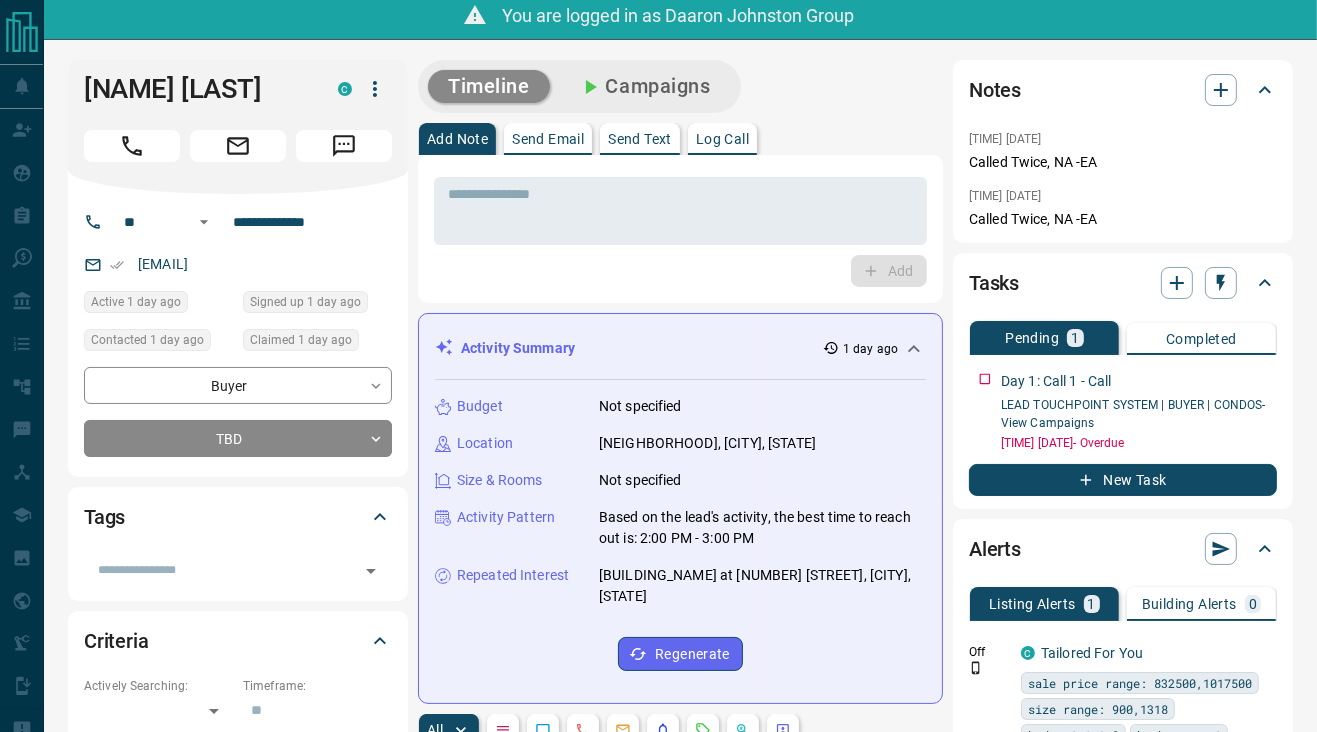 scroll, scrollTop: 0, scrollLeft: 0, axis: both 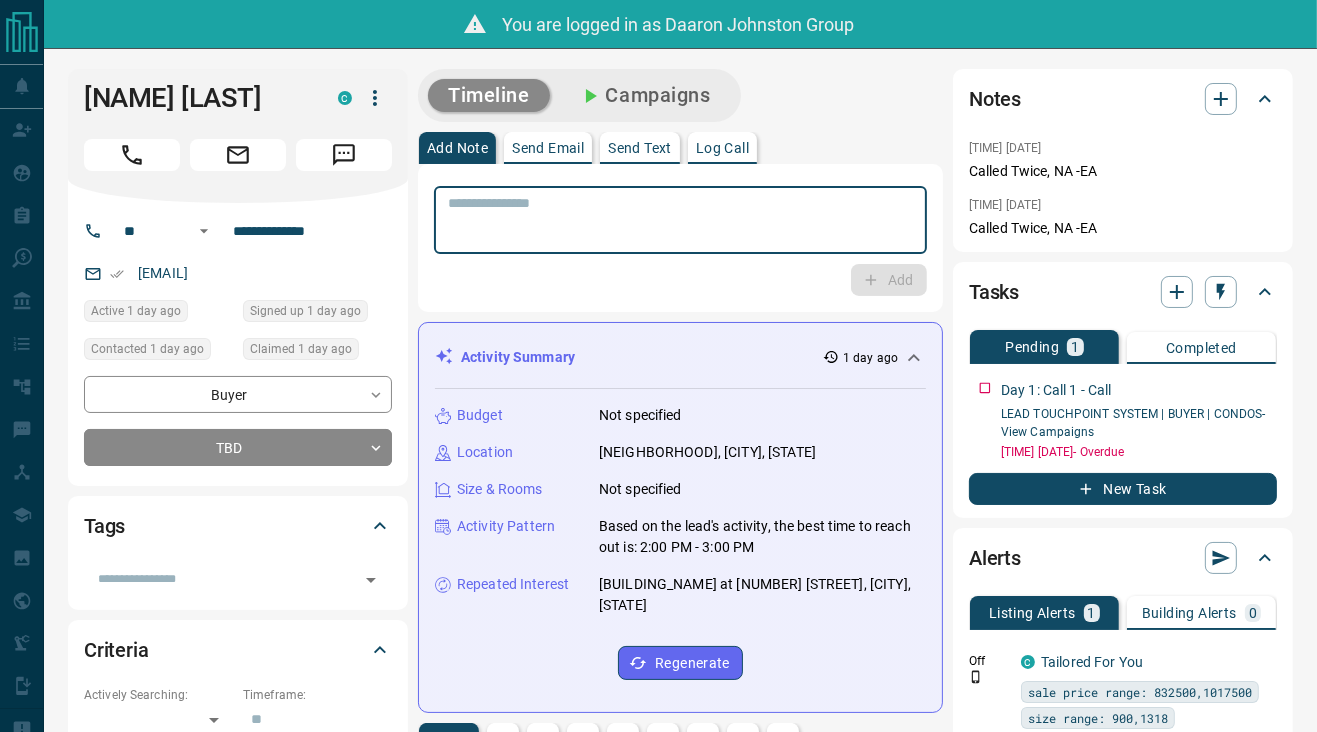 click at bounding box center (680, 220) 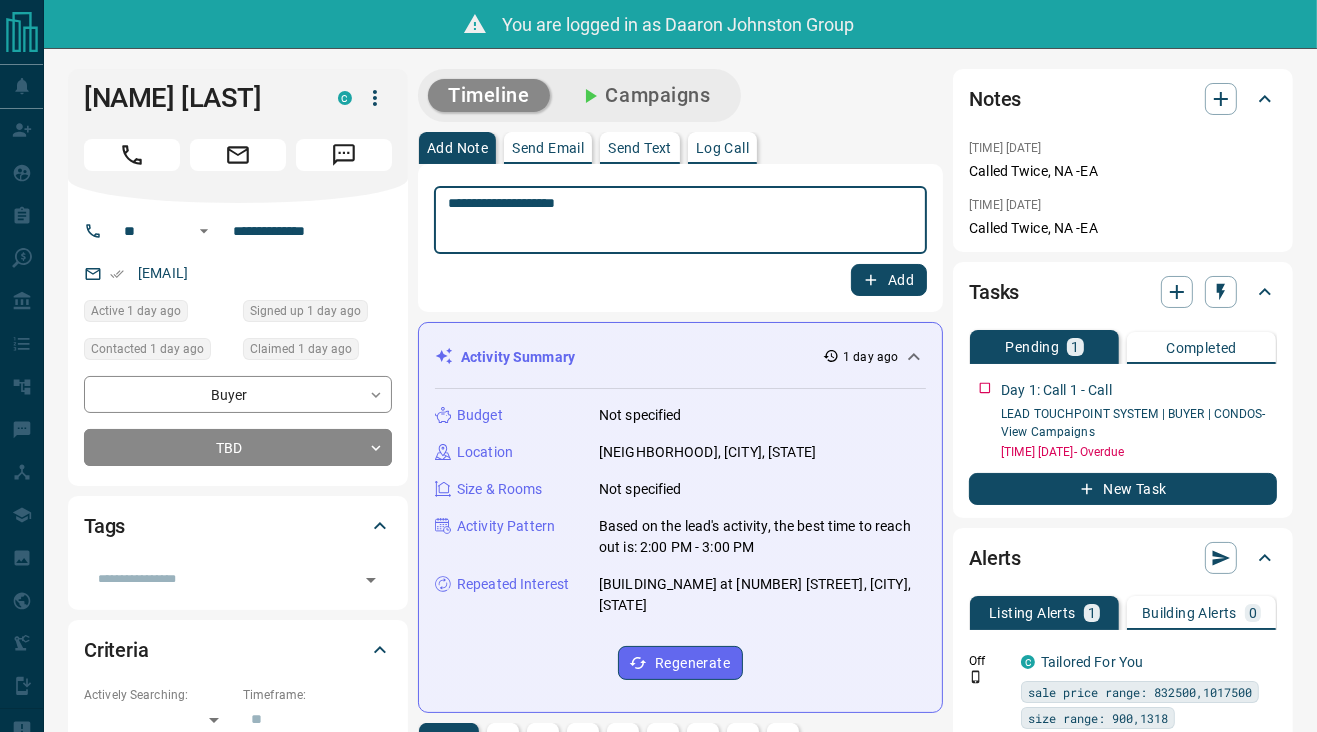 type on "**********" 